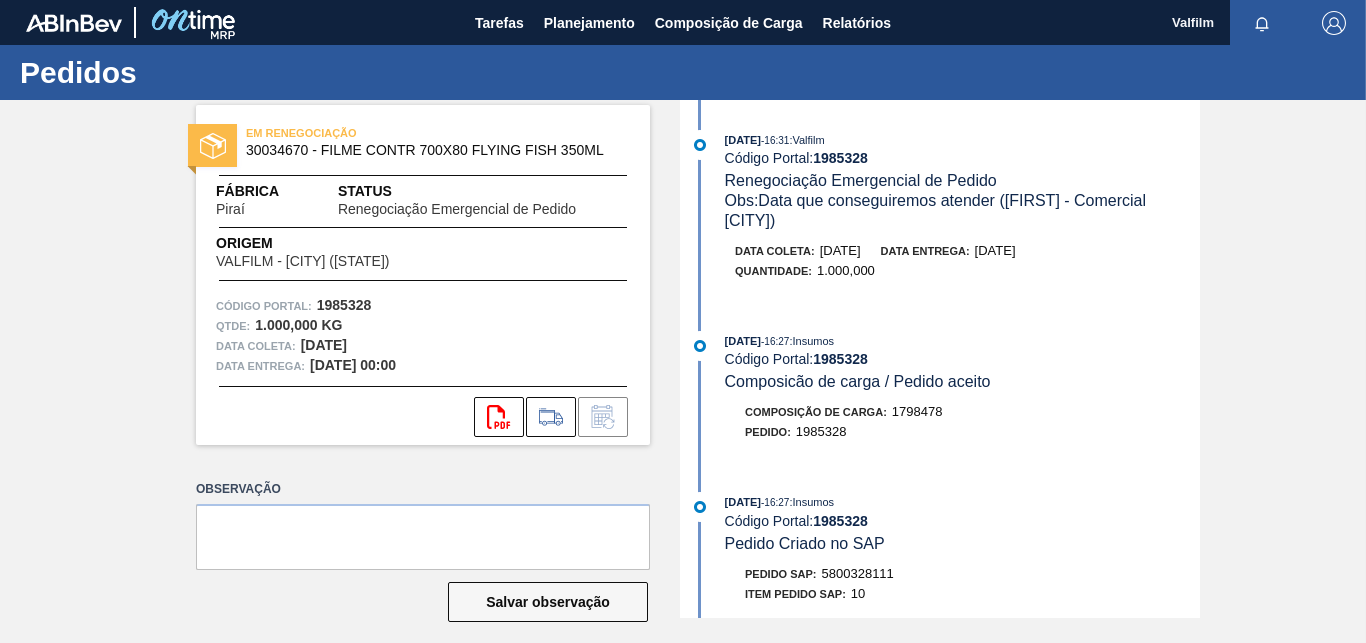 scroll, scrollTop: 0, scrollLeft: 0, axis: both 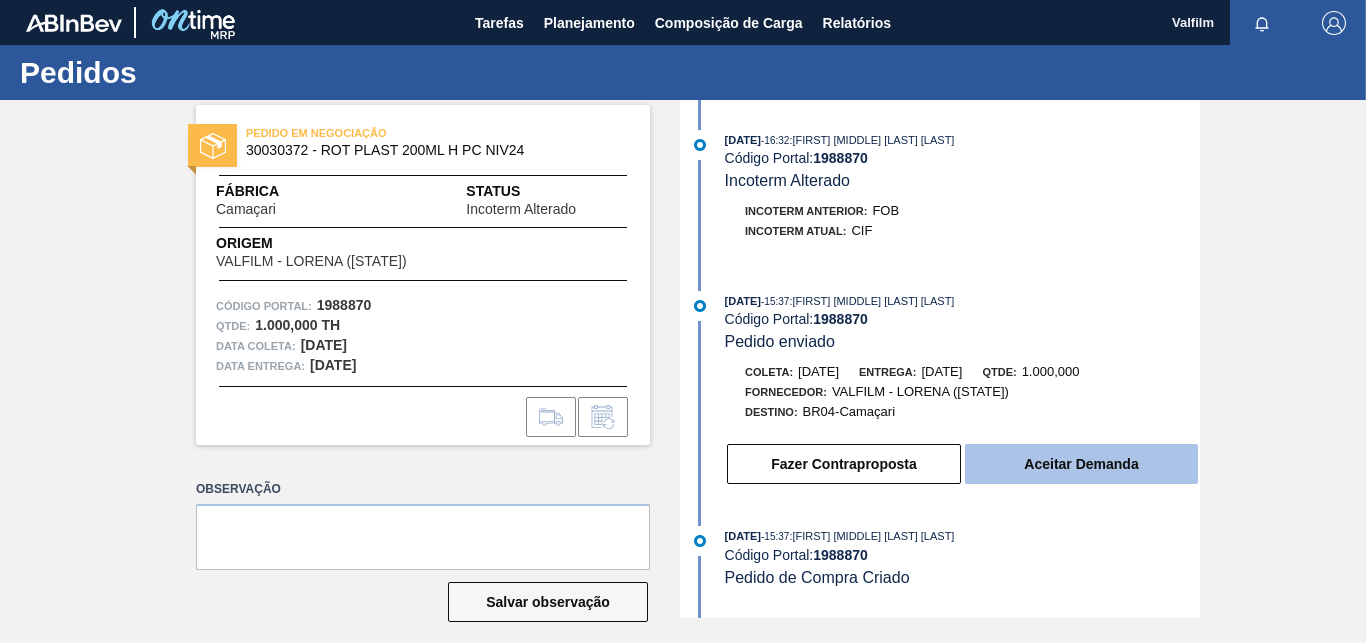 click on "Aceitar Demanda" at bounding box center (1081, 464) 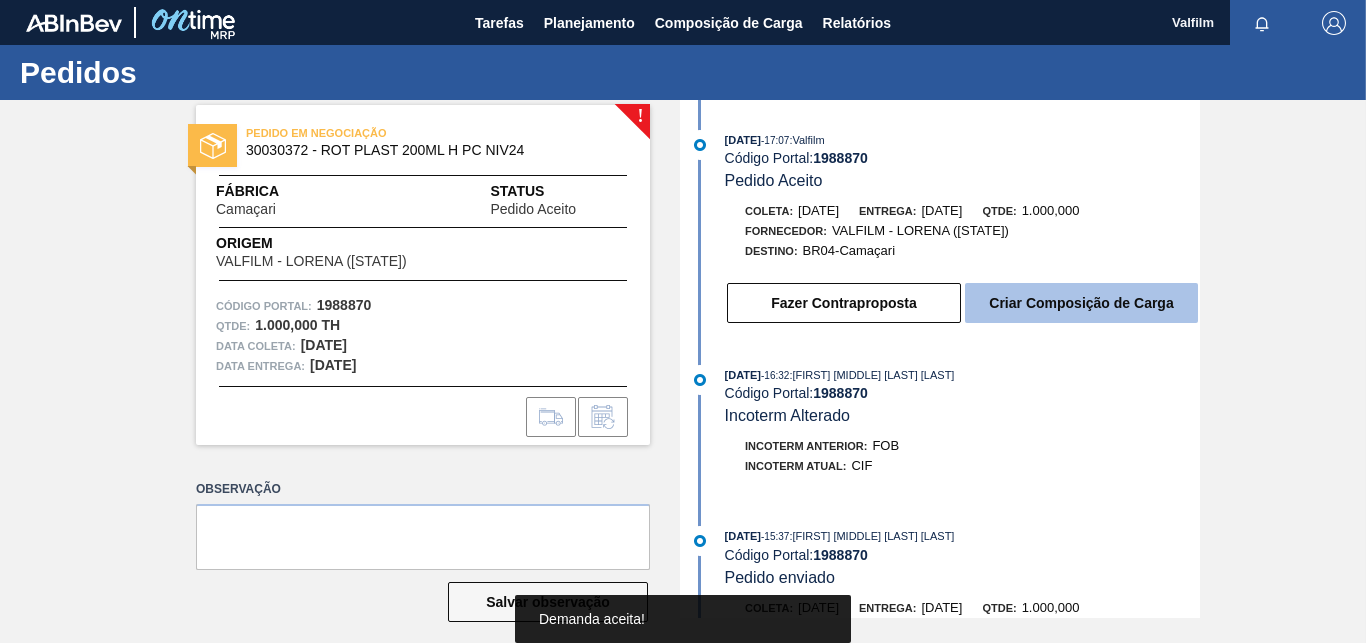 click on "Criar Composição de Carga" at bounding box center (1081, 303) 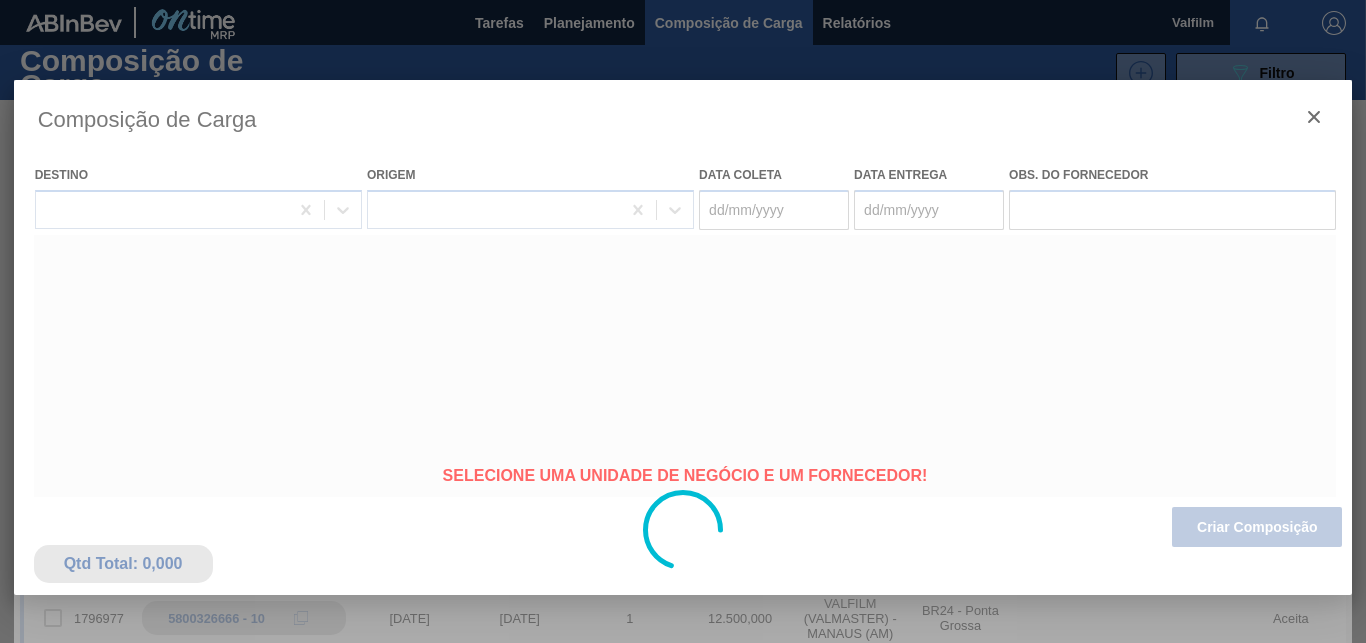 type on "[DATE]" 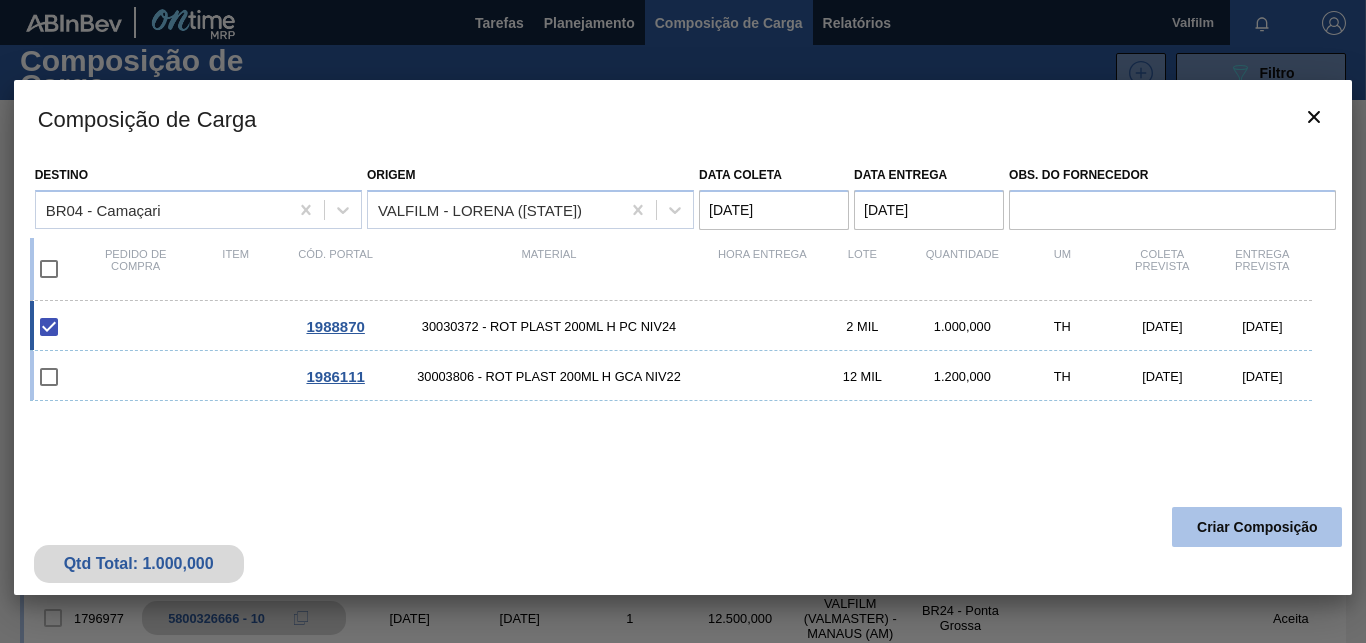 click on "Criar Composição" at bounding box center (1257, 527) 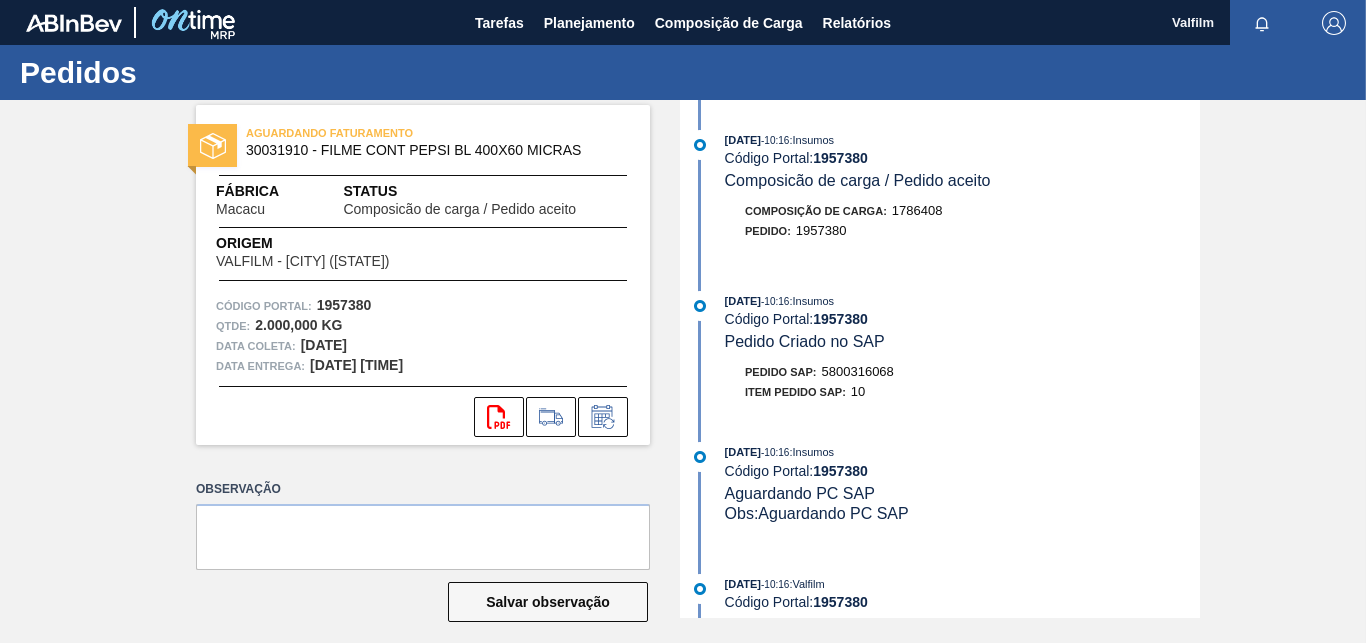 scroll, scrollTop: 0, scrollLeft: 0, axis: both 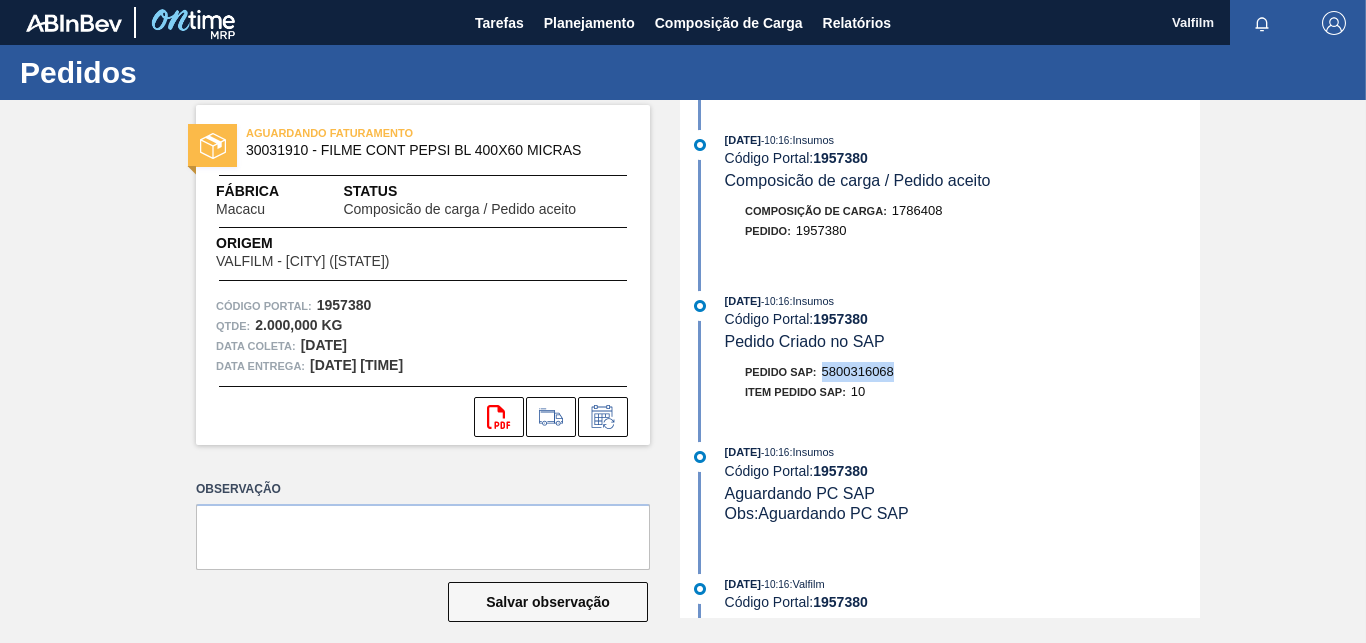 drag, startPoint x: 903, startPoint y: 369, endPoint x: 818, endPoint y: 380, distance: 85.70881 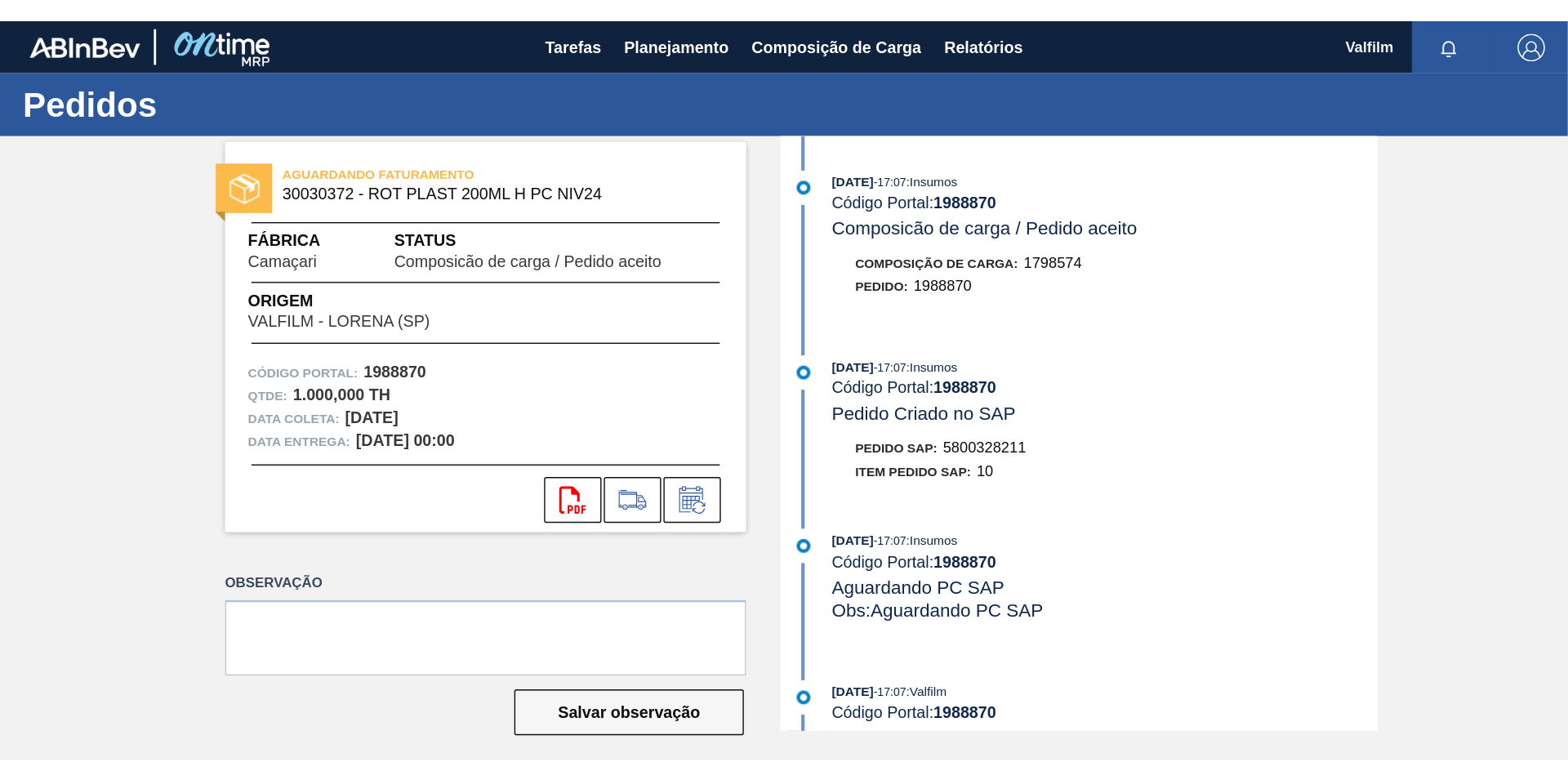scroll, scrollTop: 0, scrollLeft: 0, axis: both 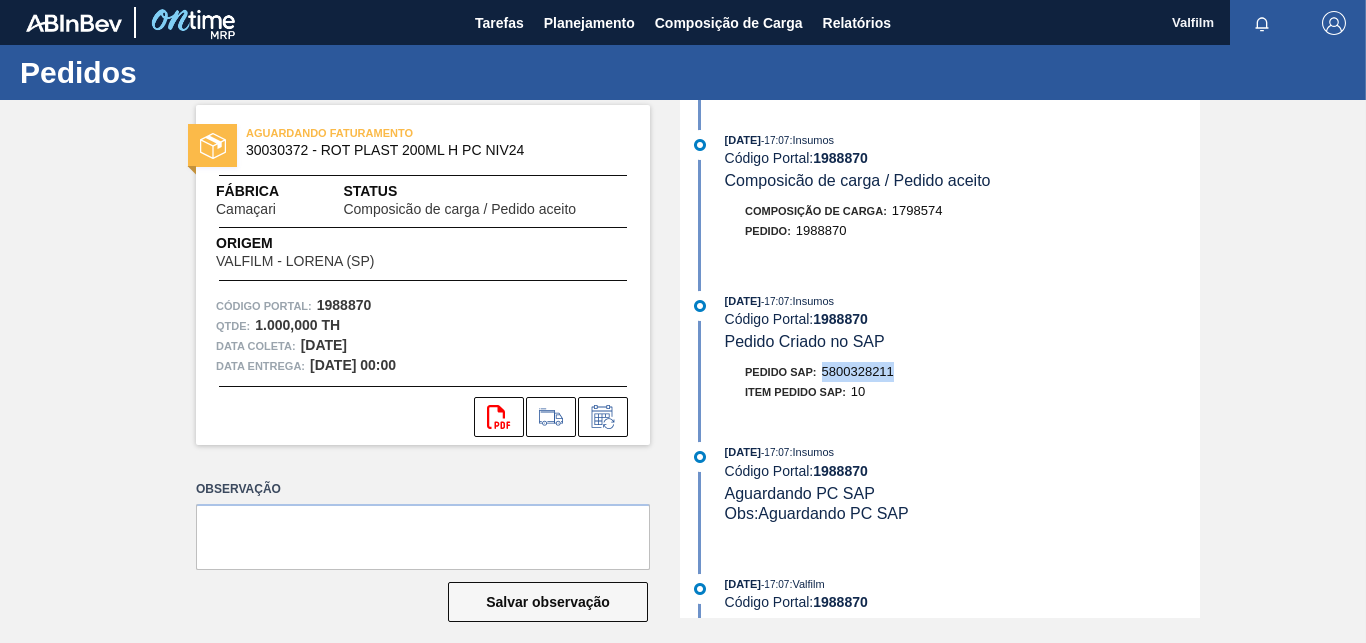 drag, startPoint x: 893, startPoint y: 376, endPoint x: 818, endPoint y: 378, distance: 75.026665 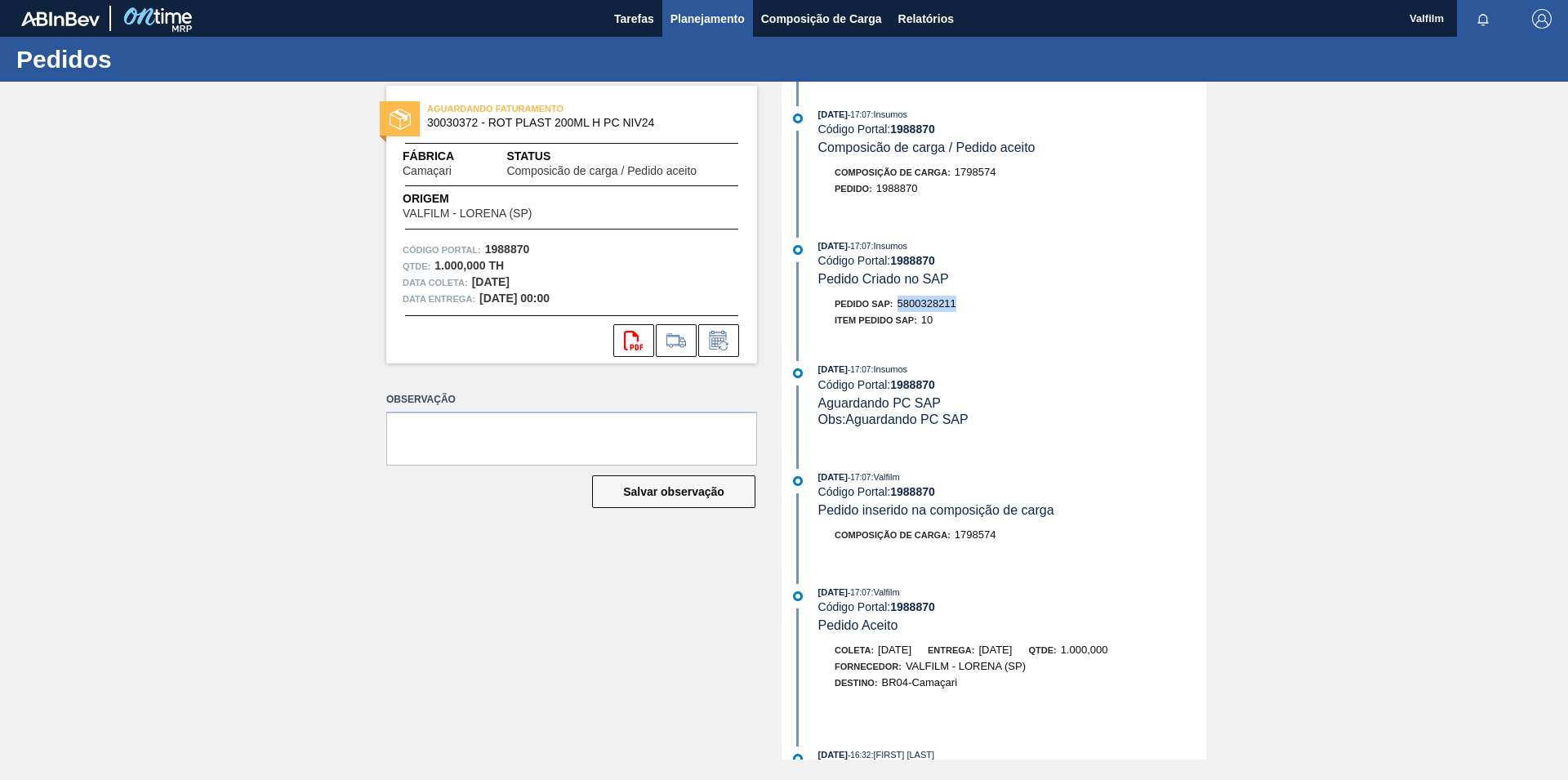 click on "Planejamento" at bounding box center (707, 19) 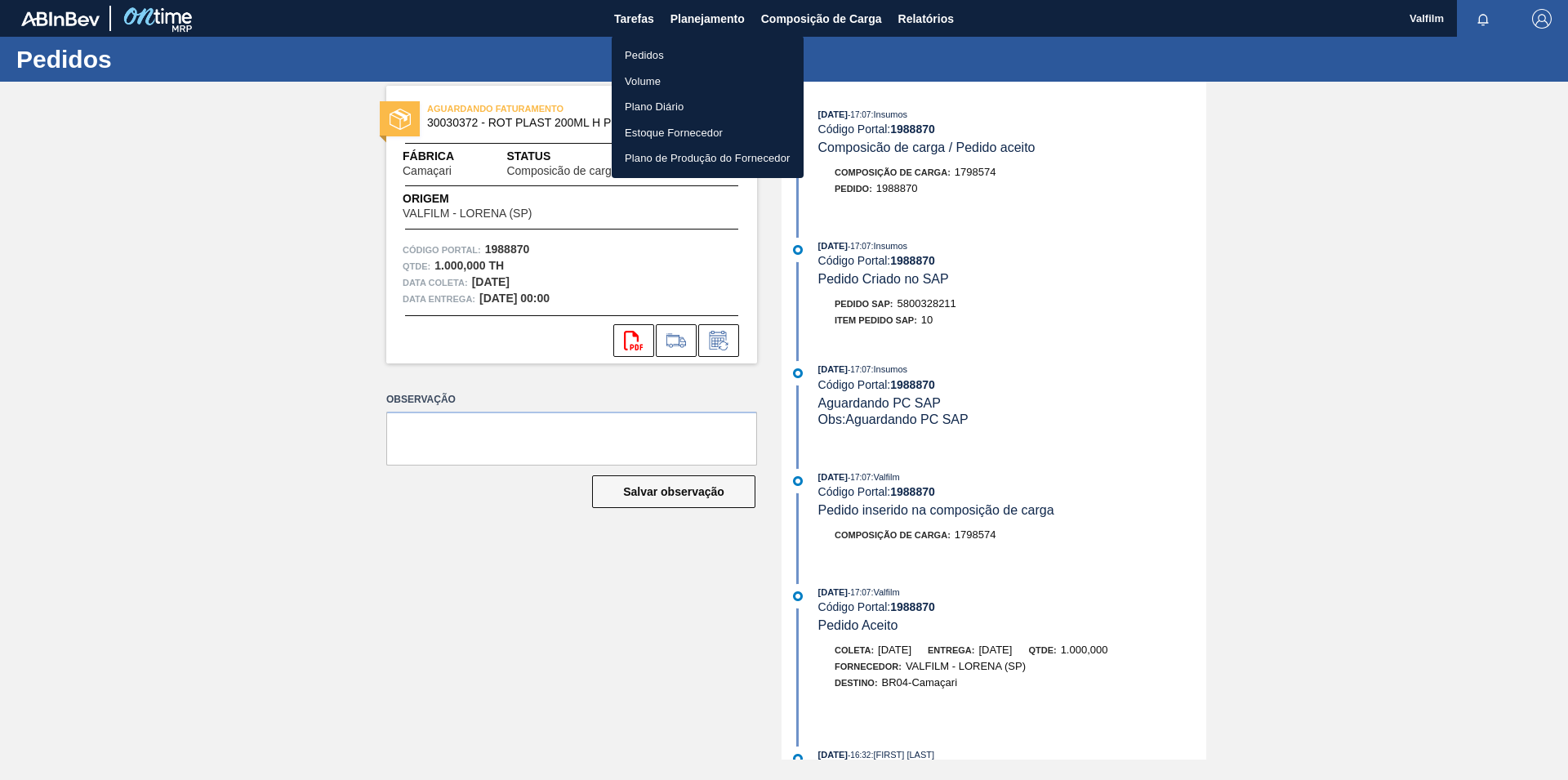 click on "Pedidos Volume Plano Diário Estoque Fornecedor  Plano de Produção do Fornecedor" at bounding box center (707, 107) 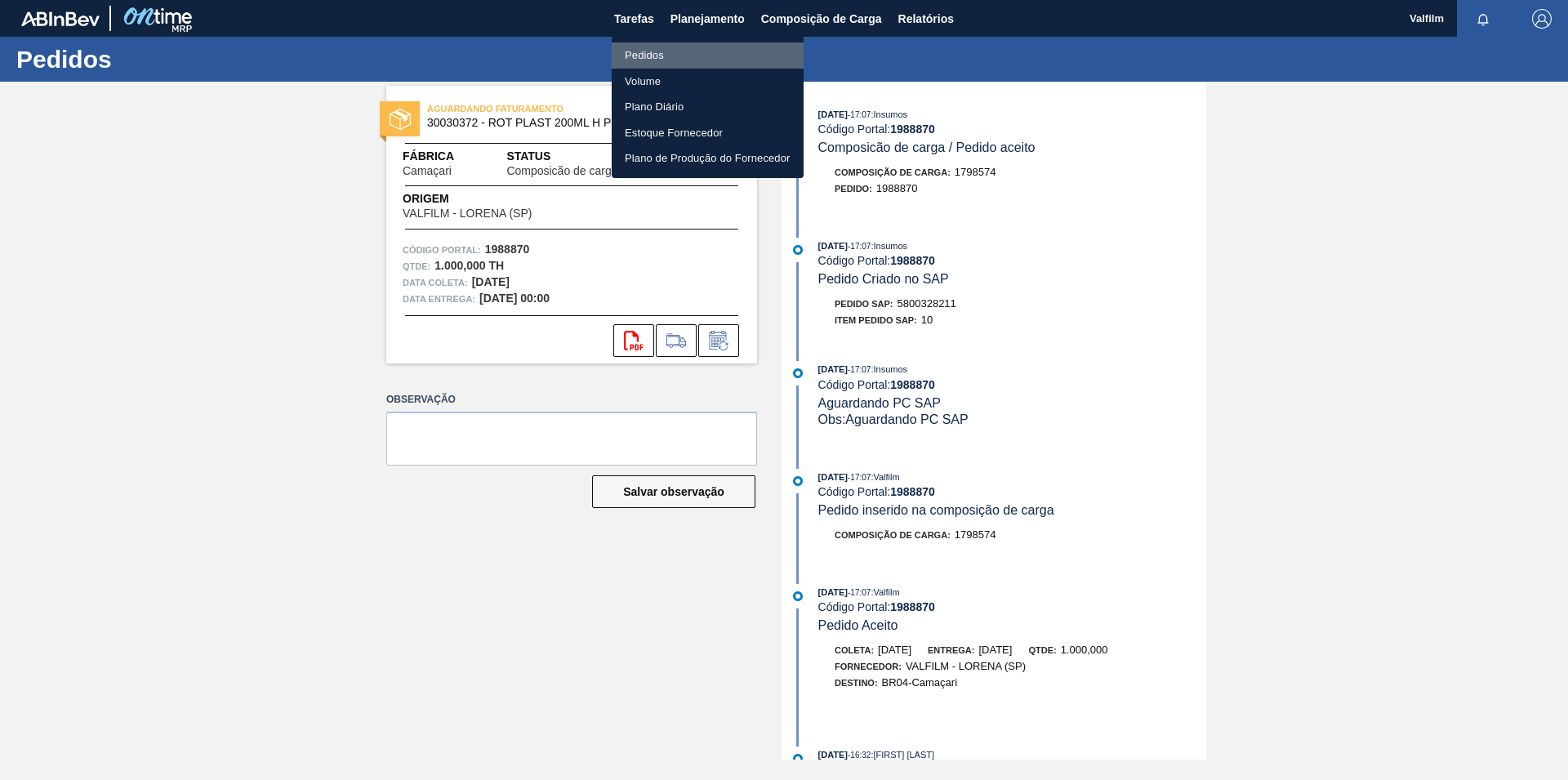 click on "Pedidos" at bounding box center (707, 56) 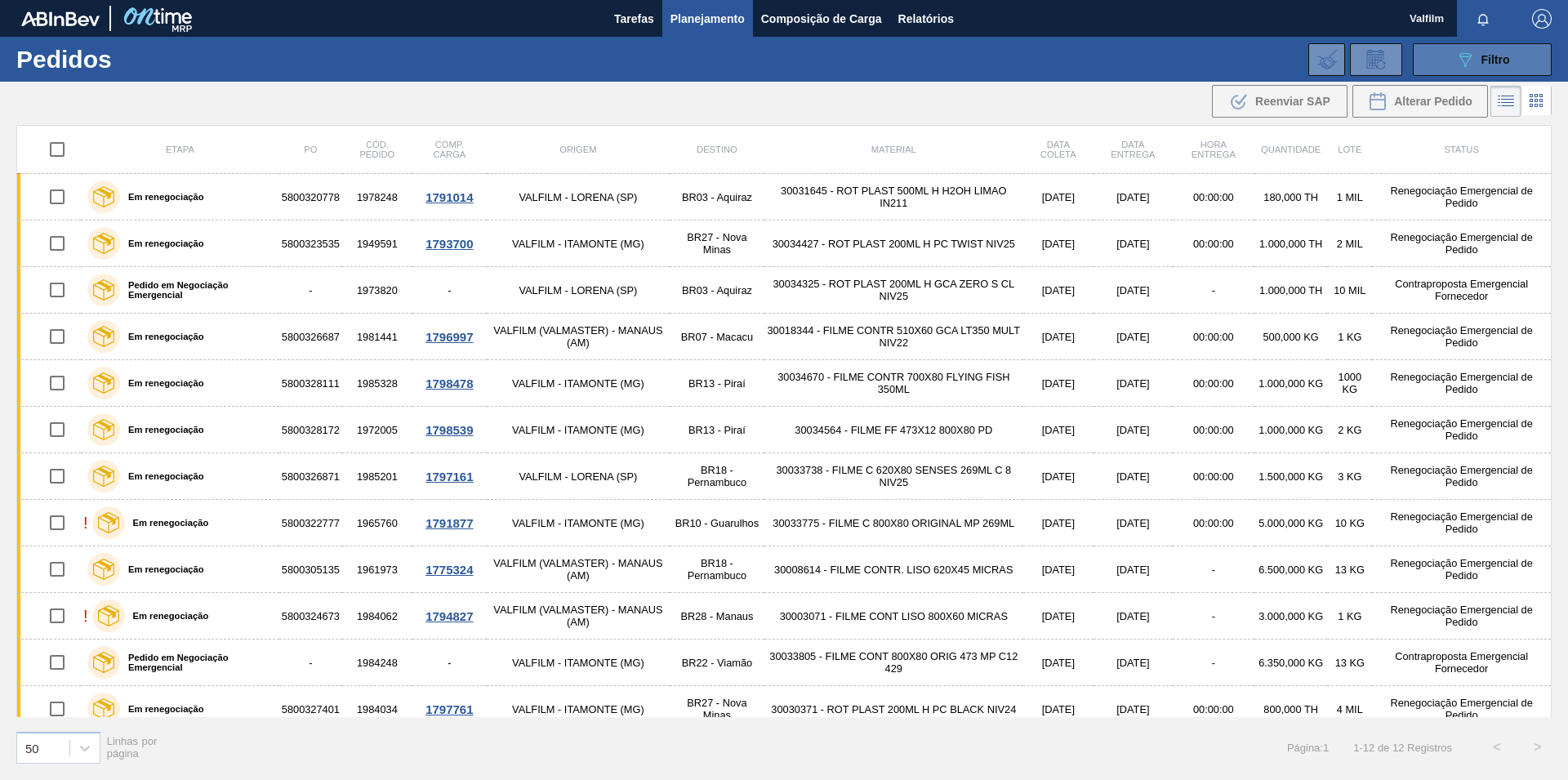 click on "Filtro" at bounding box center (1495, 60) 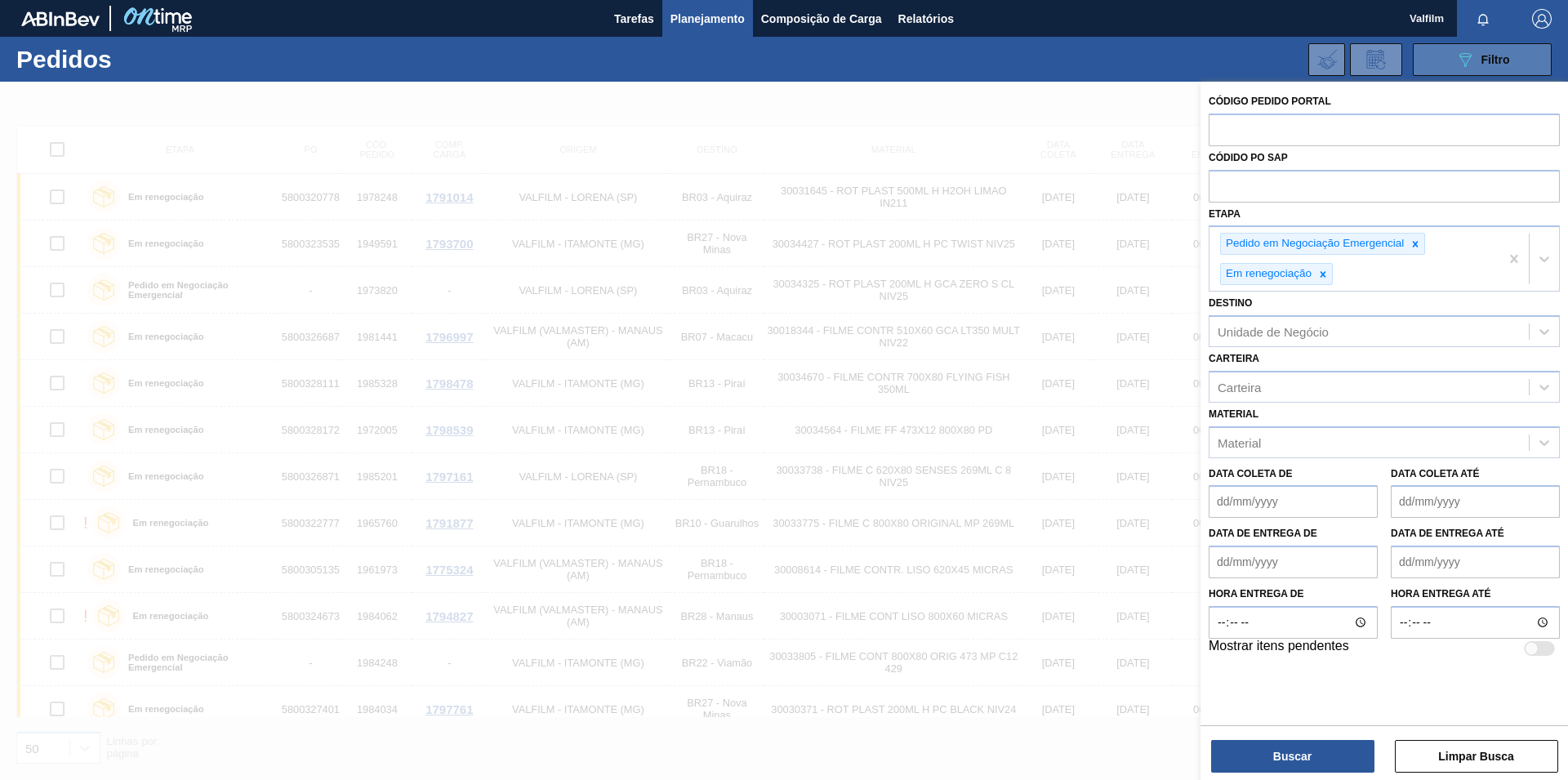click on "Filtro" at bounding box center (1495, 60) 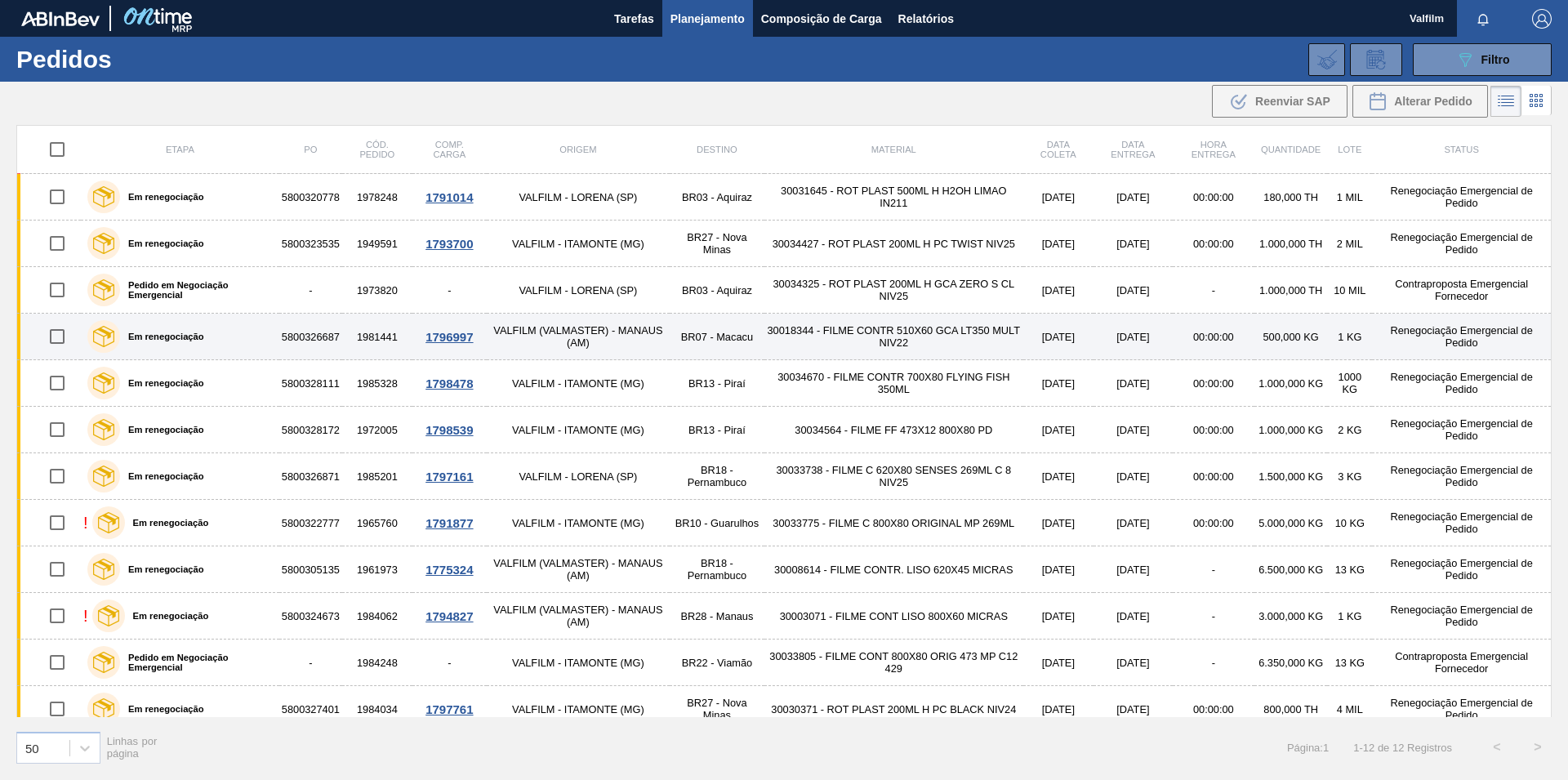 scroll, scrollTop: 16, scrollLeft: 0, axis: vertical 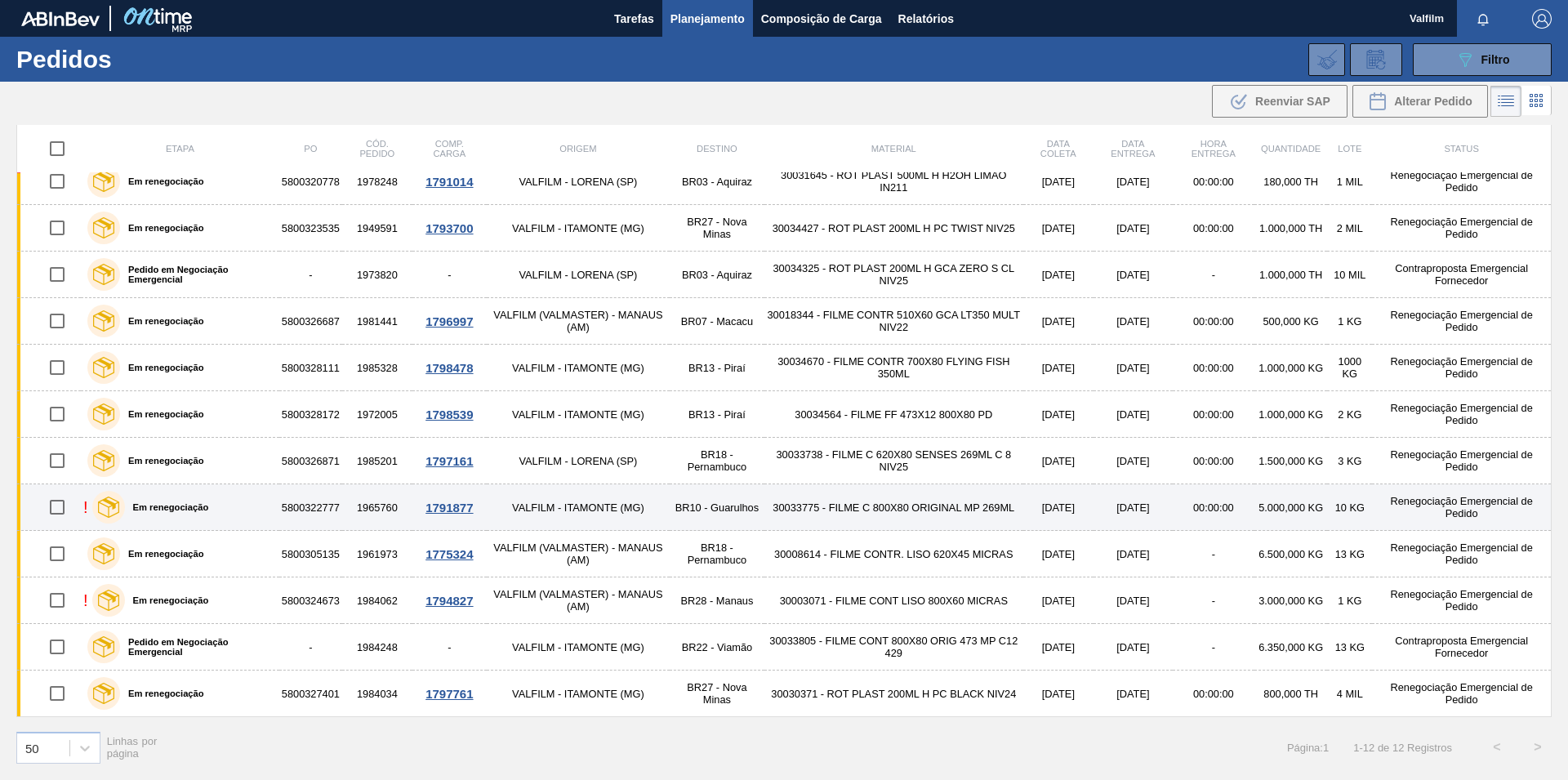 click on "VALFILM - ITAMONTE (MG)" at bounding box center [578, 507] 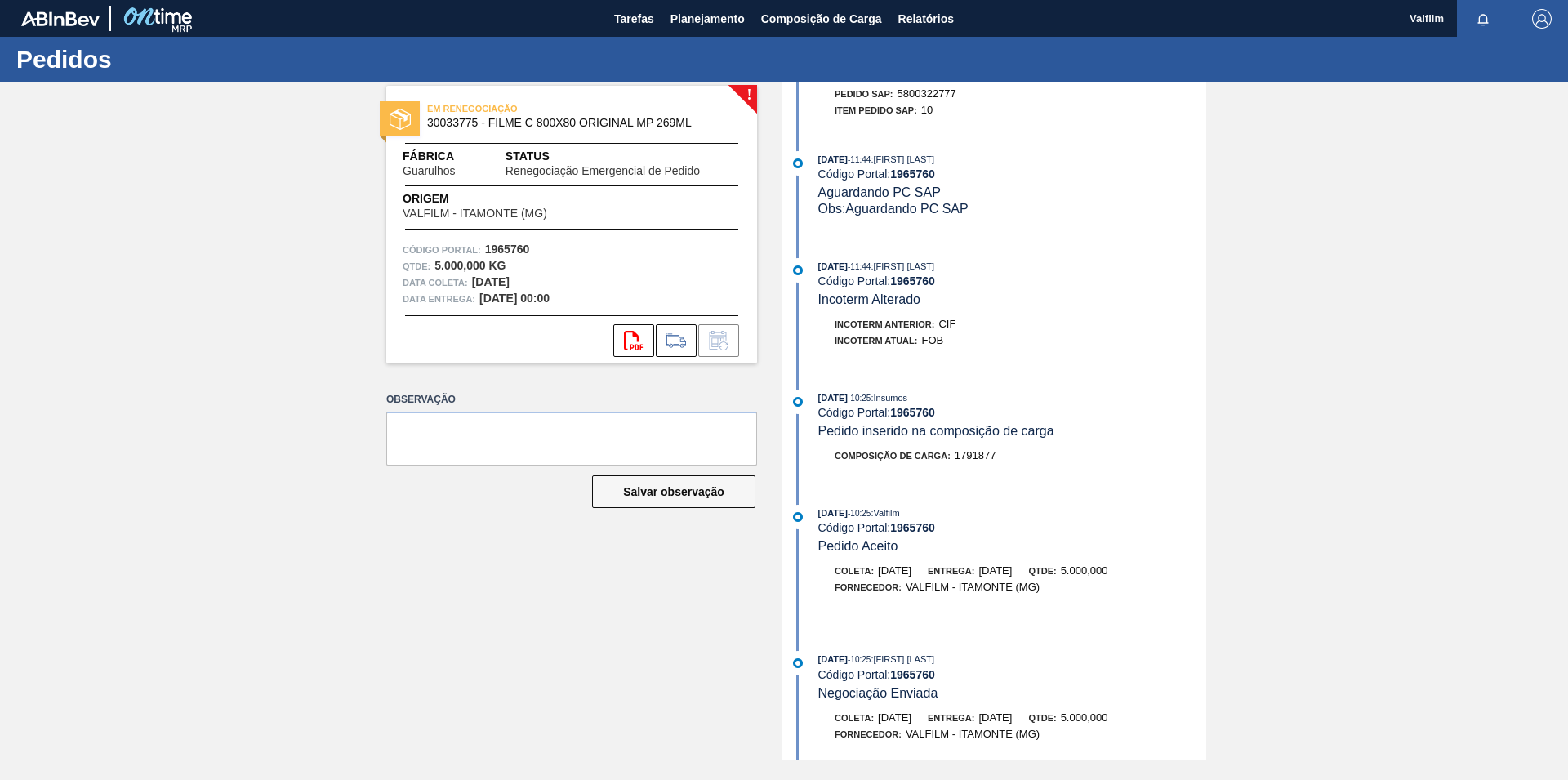 scroll, scrollTop: 583, scrollLeft: 0, axis: vertical 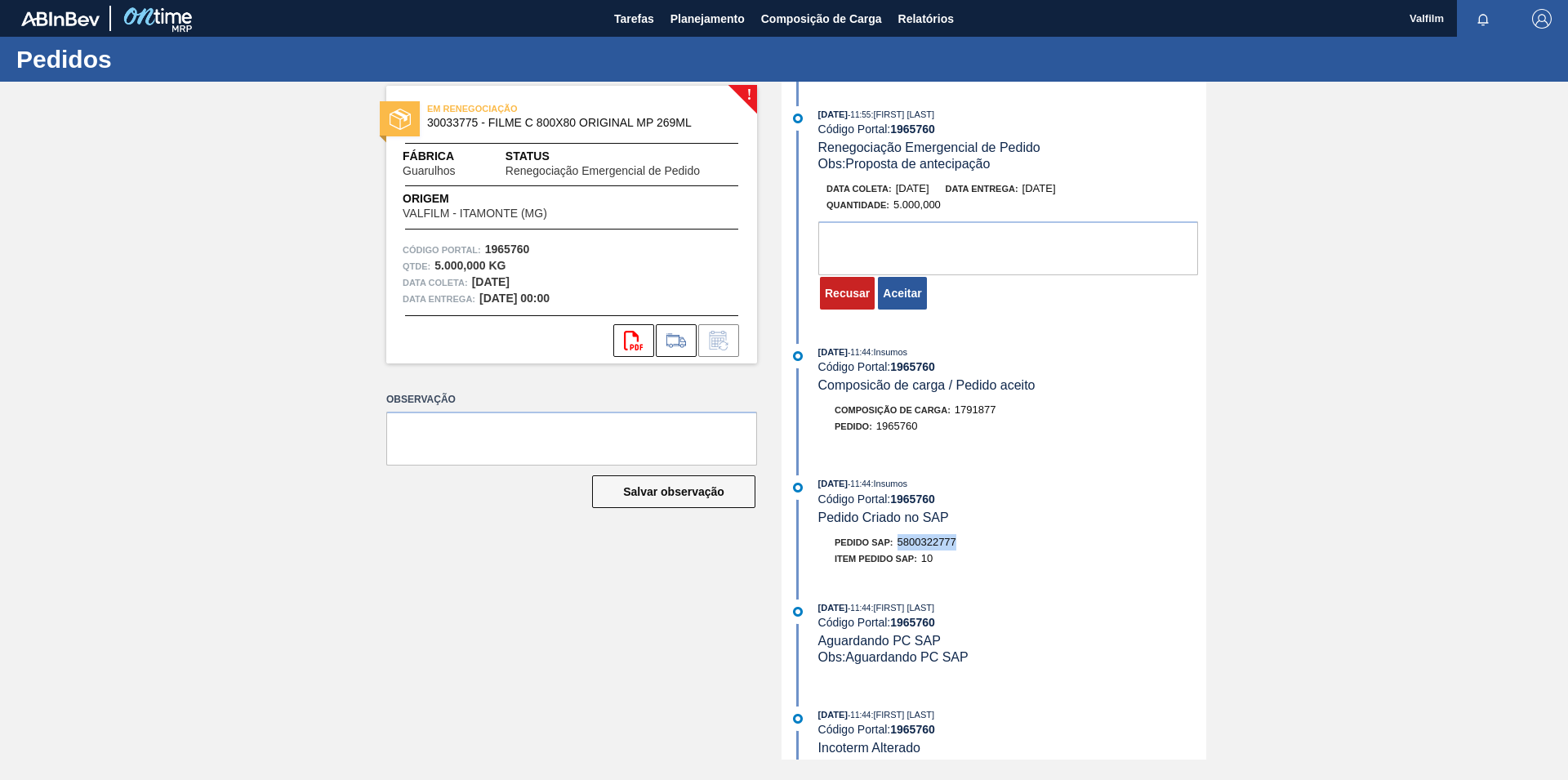 drag, startPoint x: 964, startPoint y: 544, endPoint x: 899, endPoint y: 547, distance: 65.06919 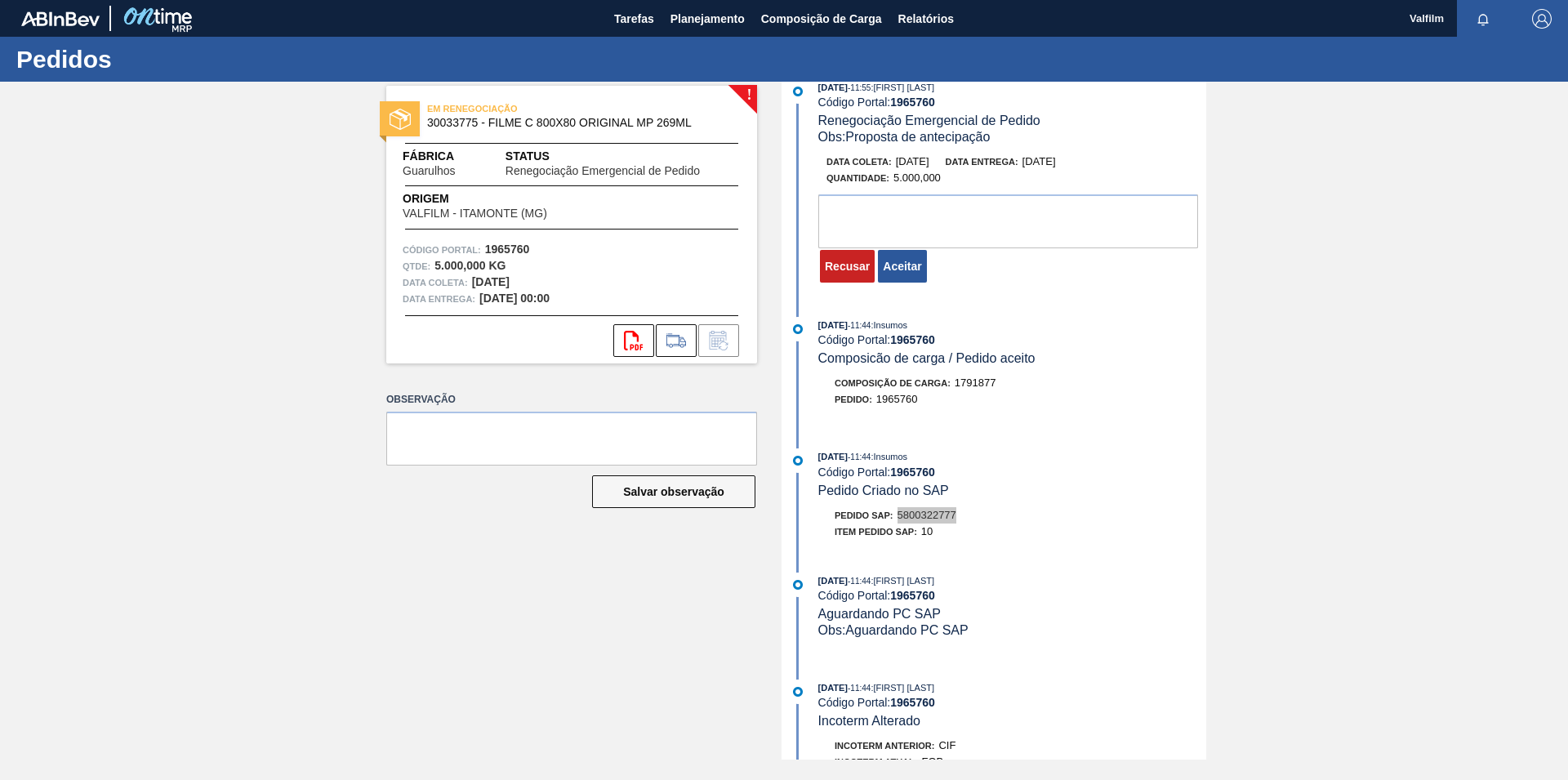 scroll, scrollTop: 0, scrollLeft: 0, axis: both 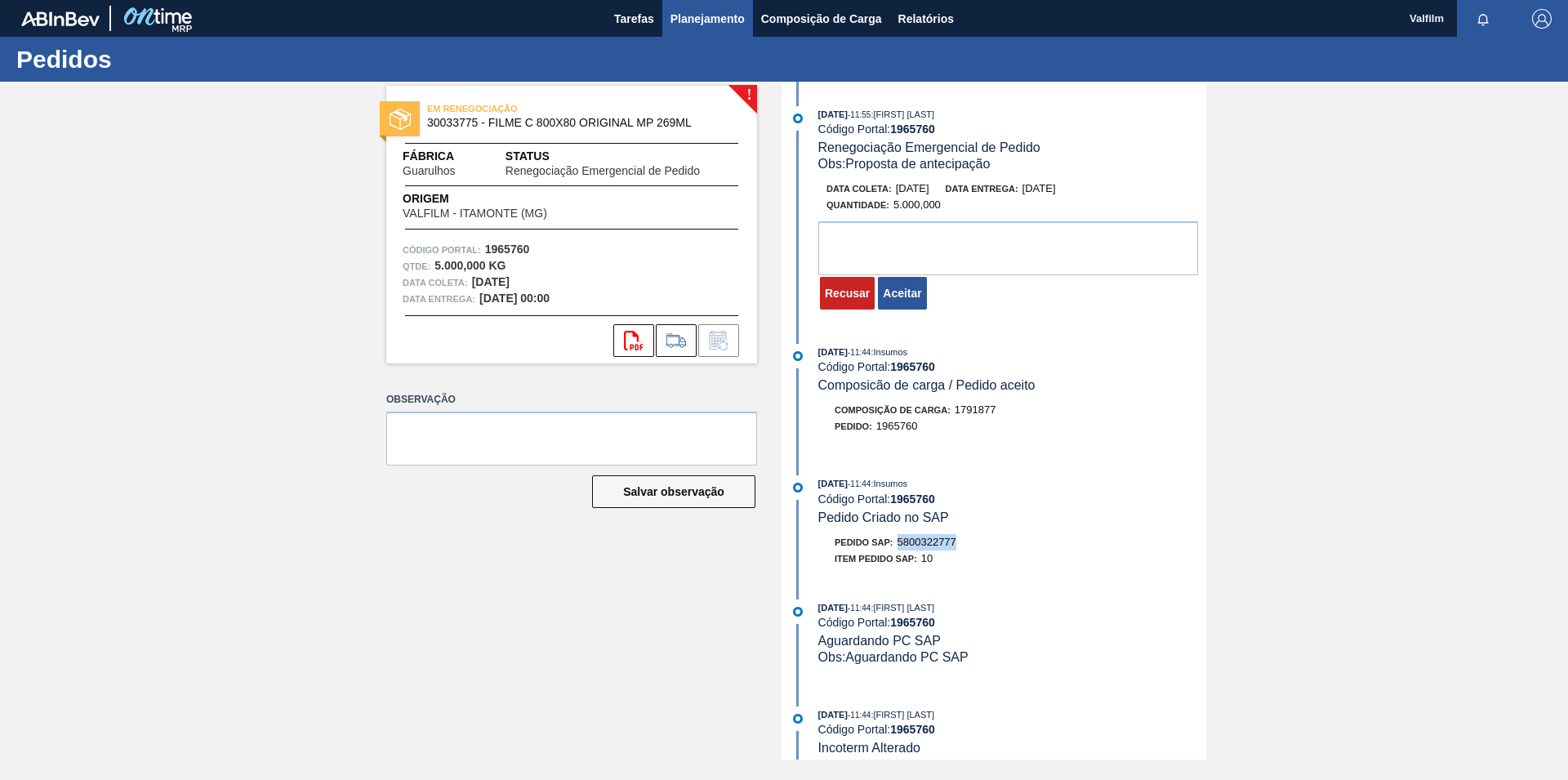 click on "Planejamento" at bounding box center (707, 19) 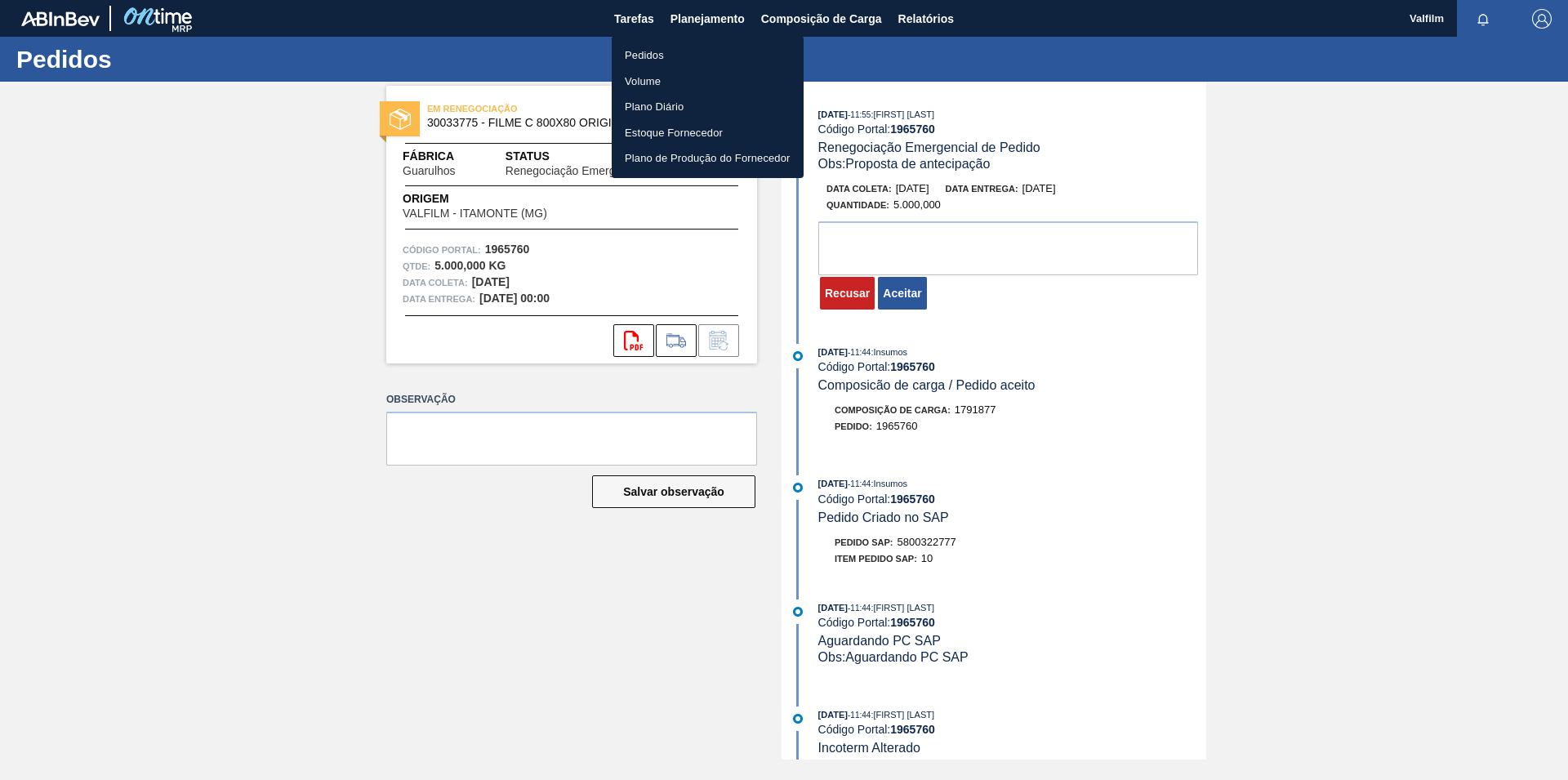 click on "Pedidos" at bounding box center [707, 56] 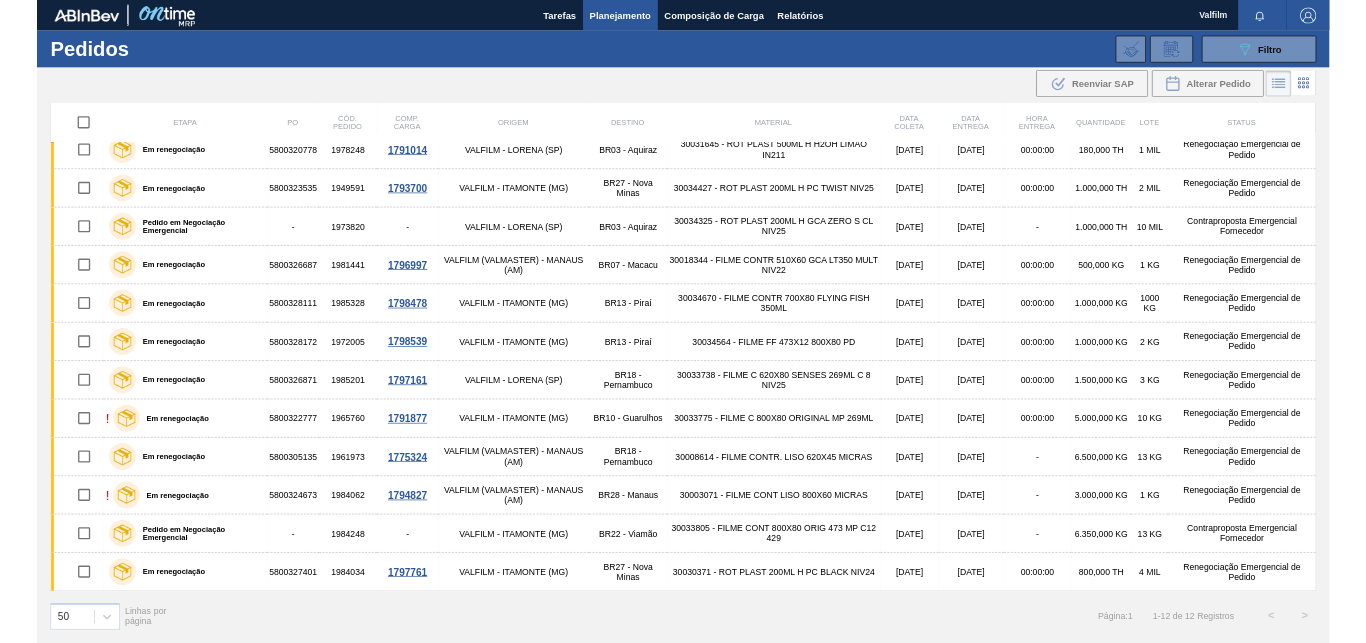 scroll, scrollTop: 0, scrollLeft: 0, axis: both 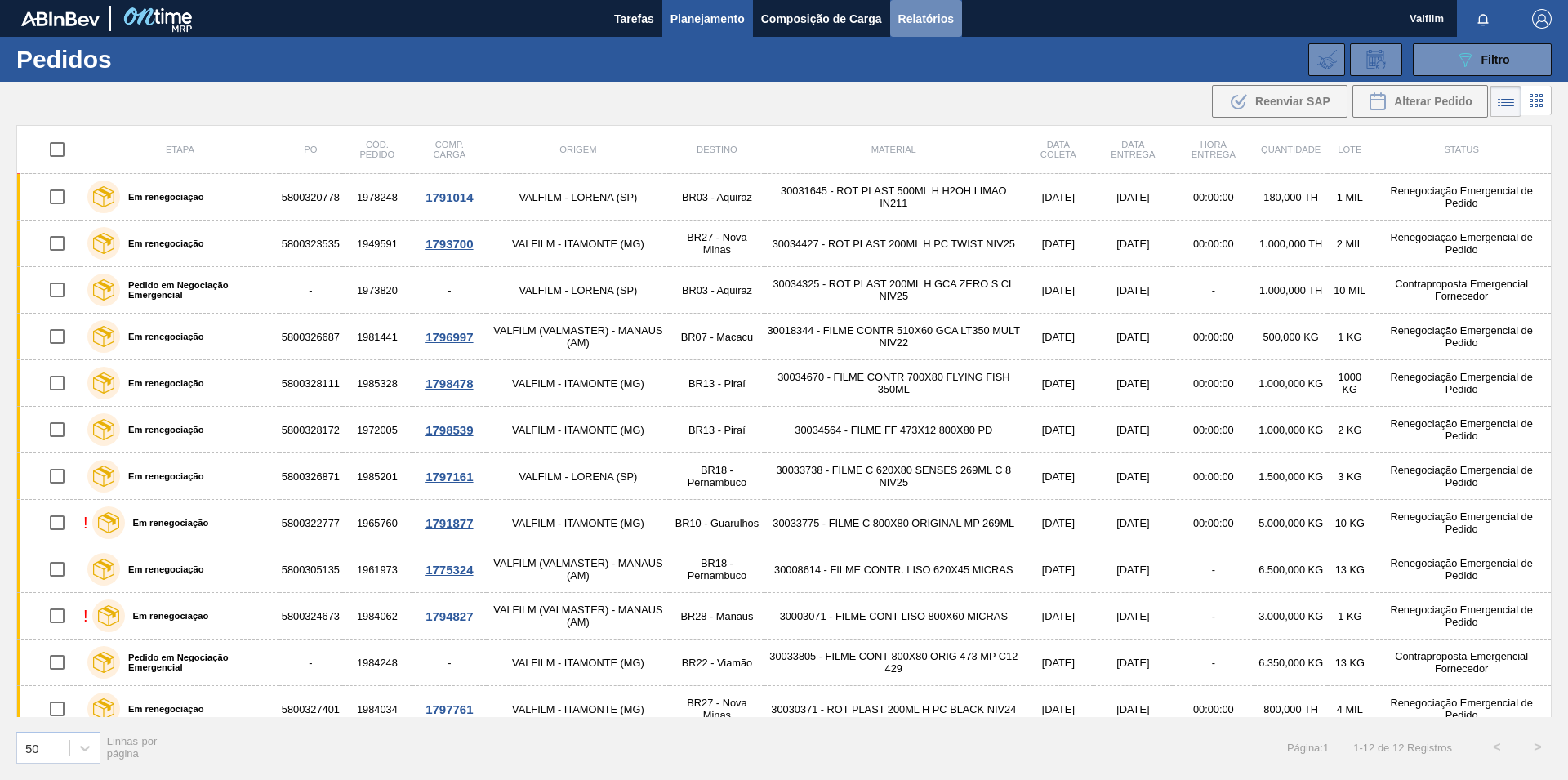 click on "Relatórios" at bounding box center [926, 19] 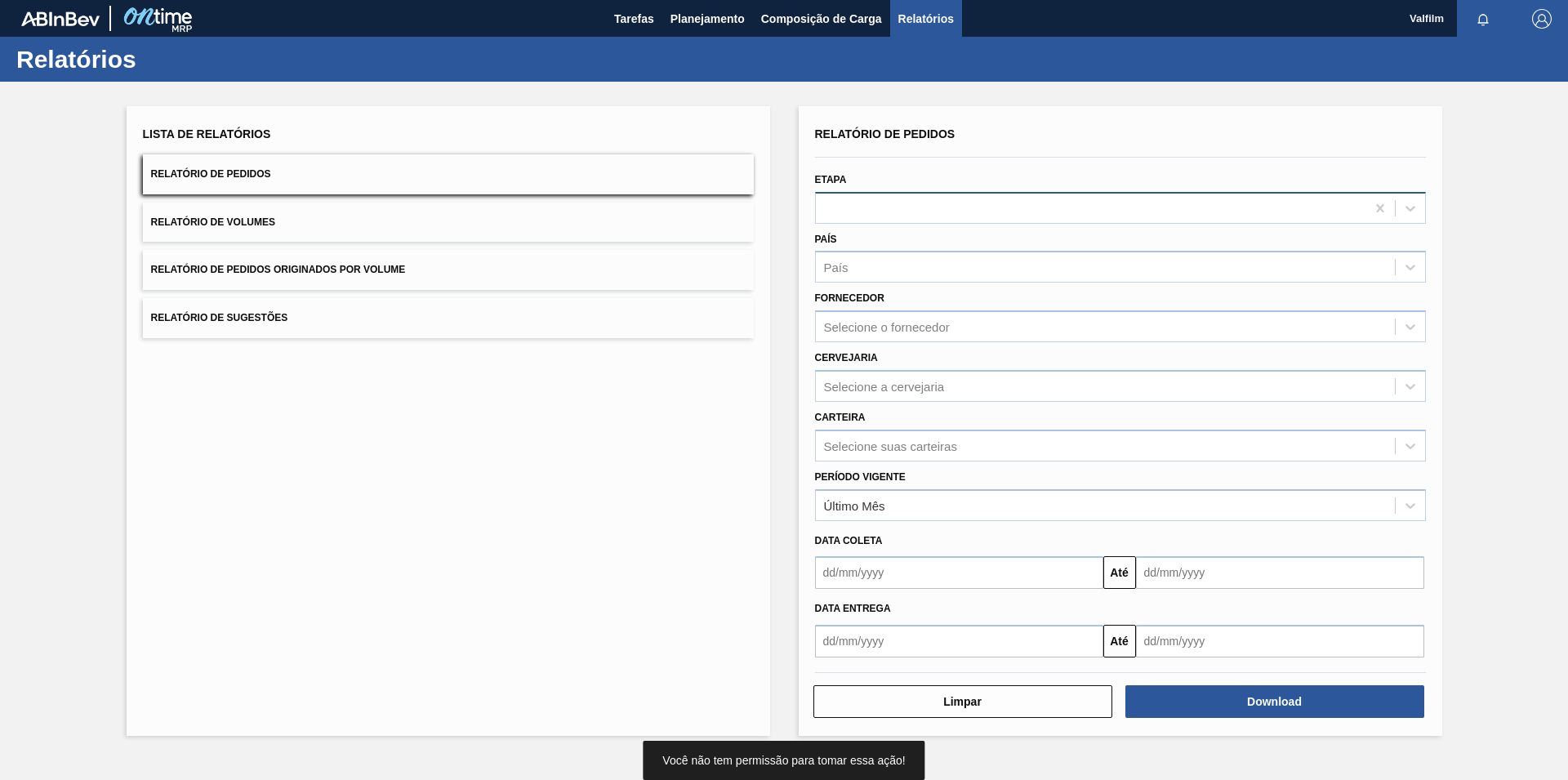 click at bounding box center [1120, 207] 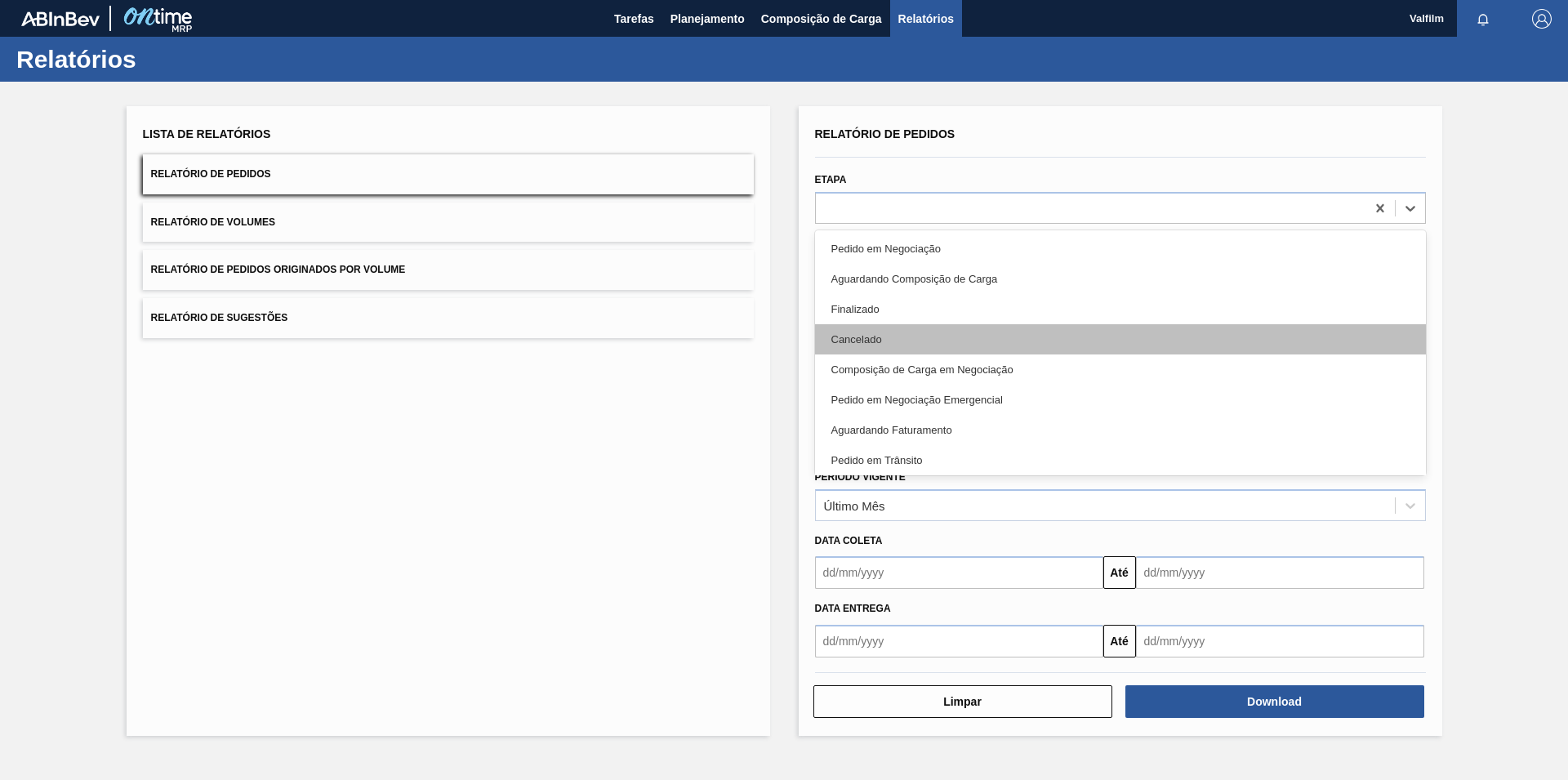 click on "Cancelado" at bounding box center [1120, 339] 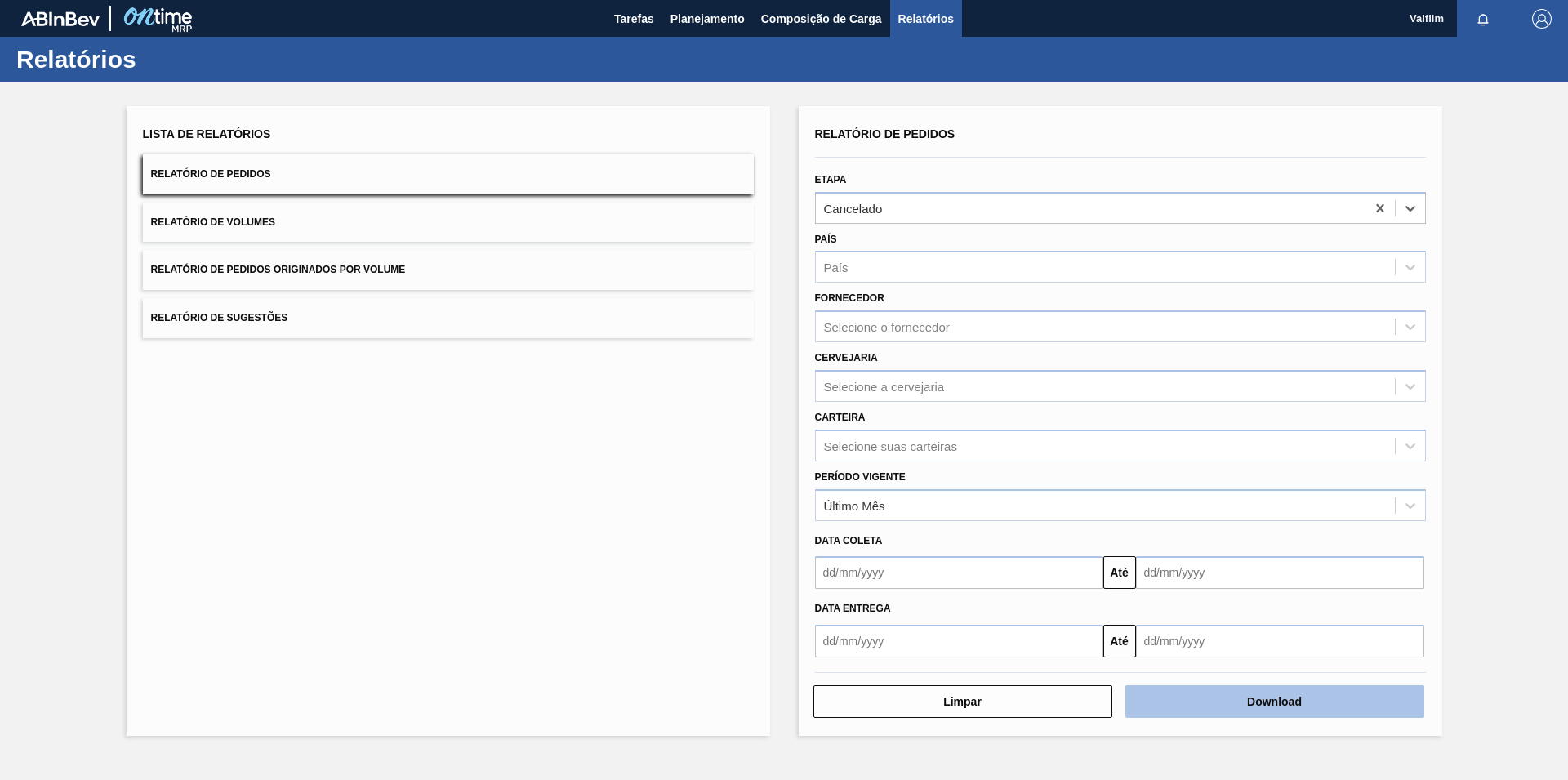 click on "Download" at bounding box center [1275, 702] 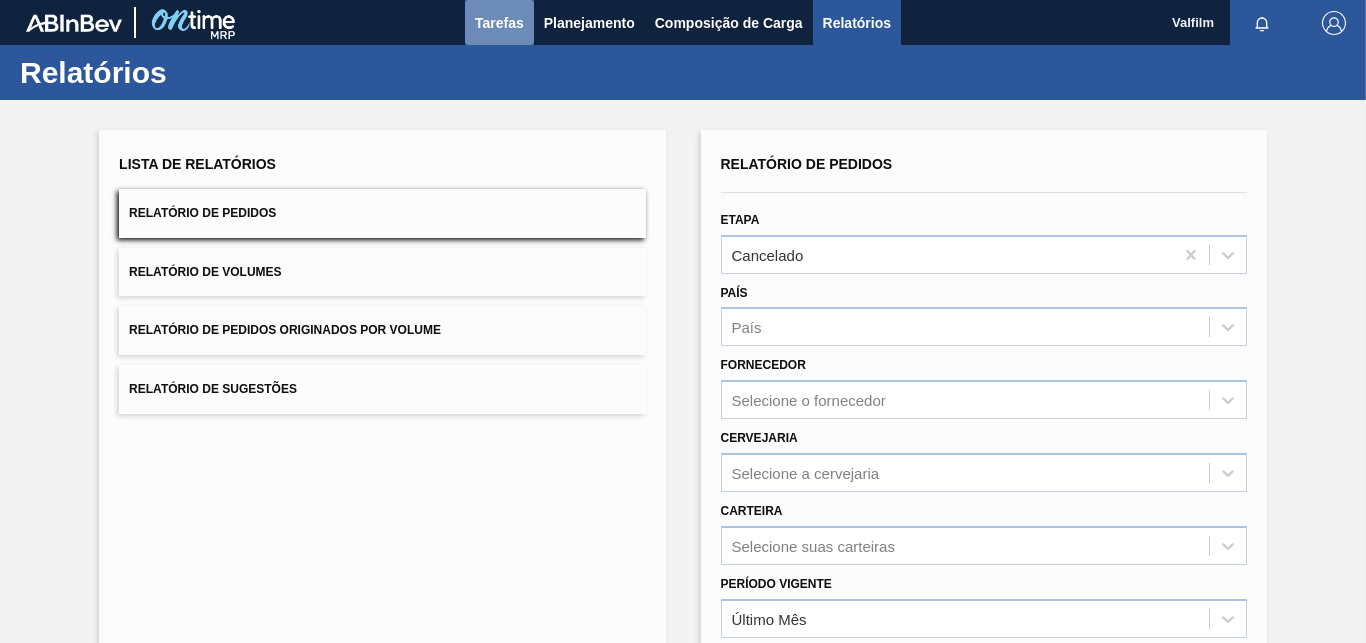 click on "Tarefas" at bounding box center (499, 23) 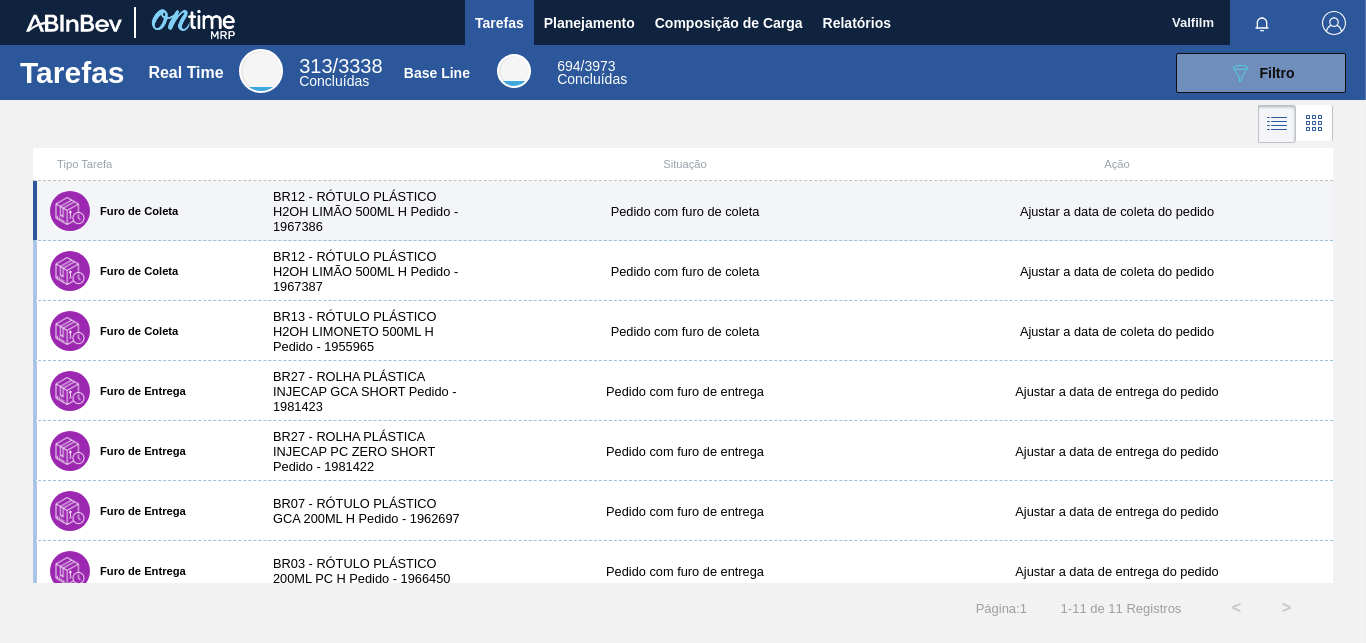 click on "BR12 - RÓTULO PLÁSTICO H2OH LIMÃO 500ML H Pedido - 1967386" at bounding box center (361, 211) 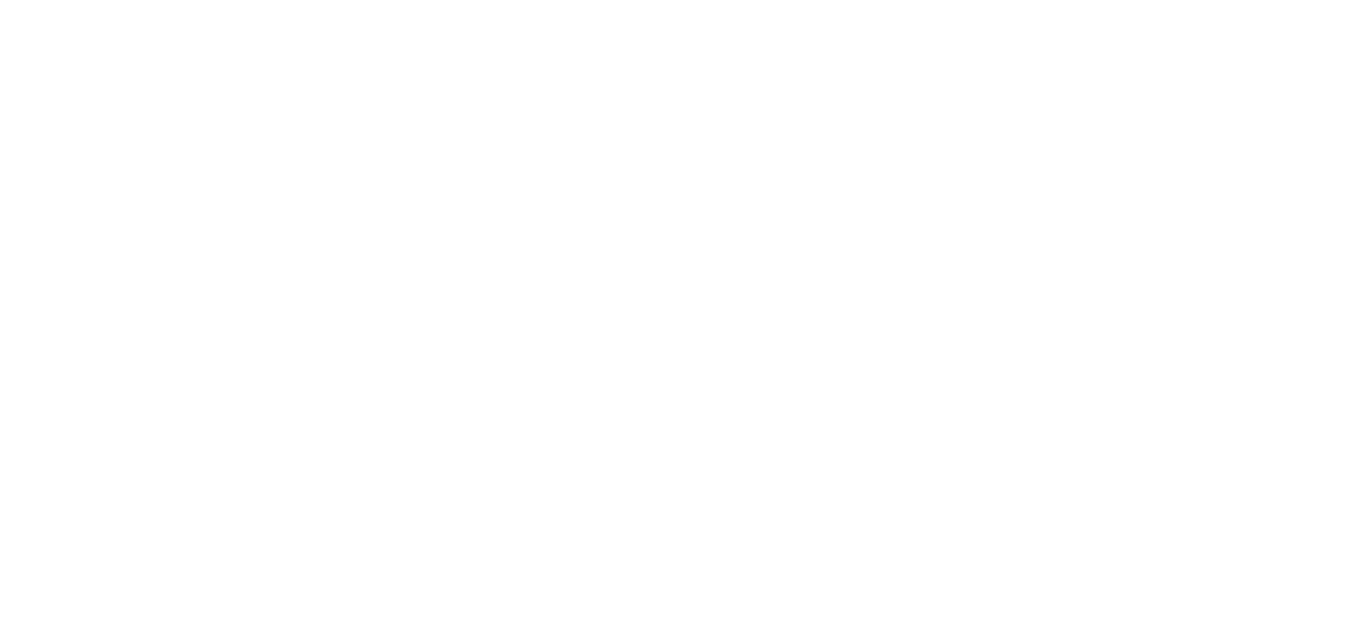 scroll, scrollTop: 0, scrollLeft: 0, axis: both 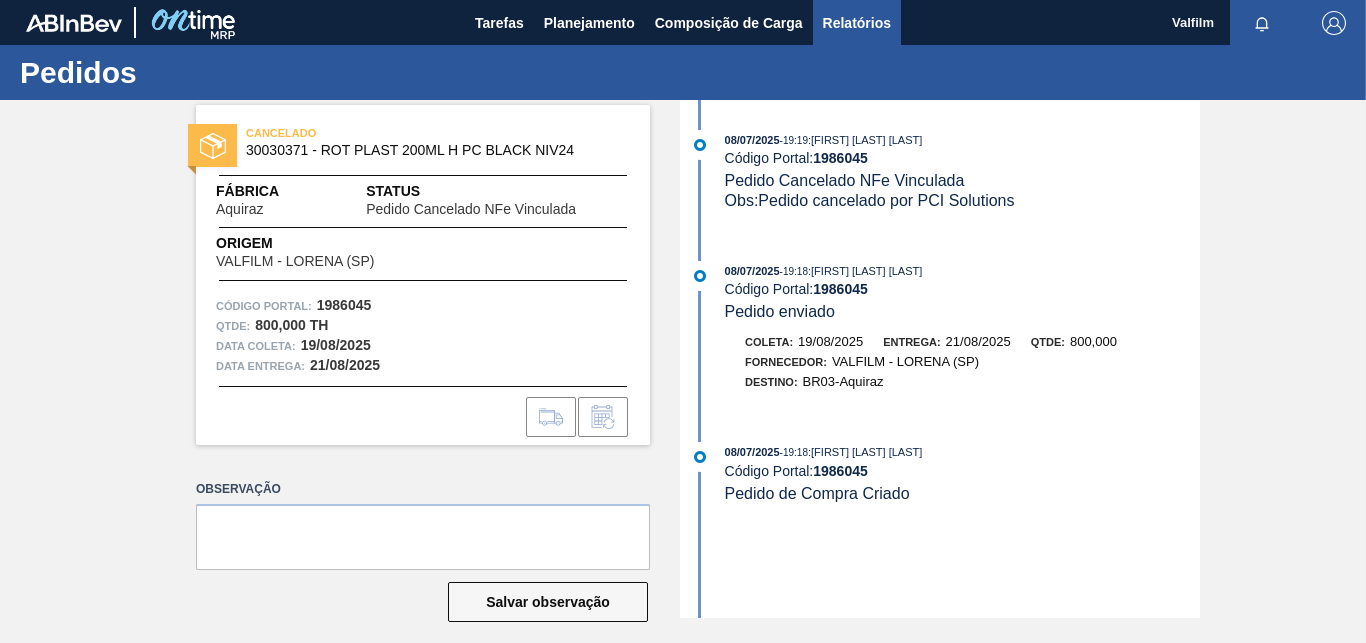 click on "Relatórios" at bounding box center (857, 23) 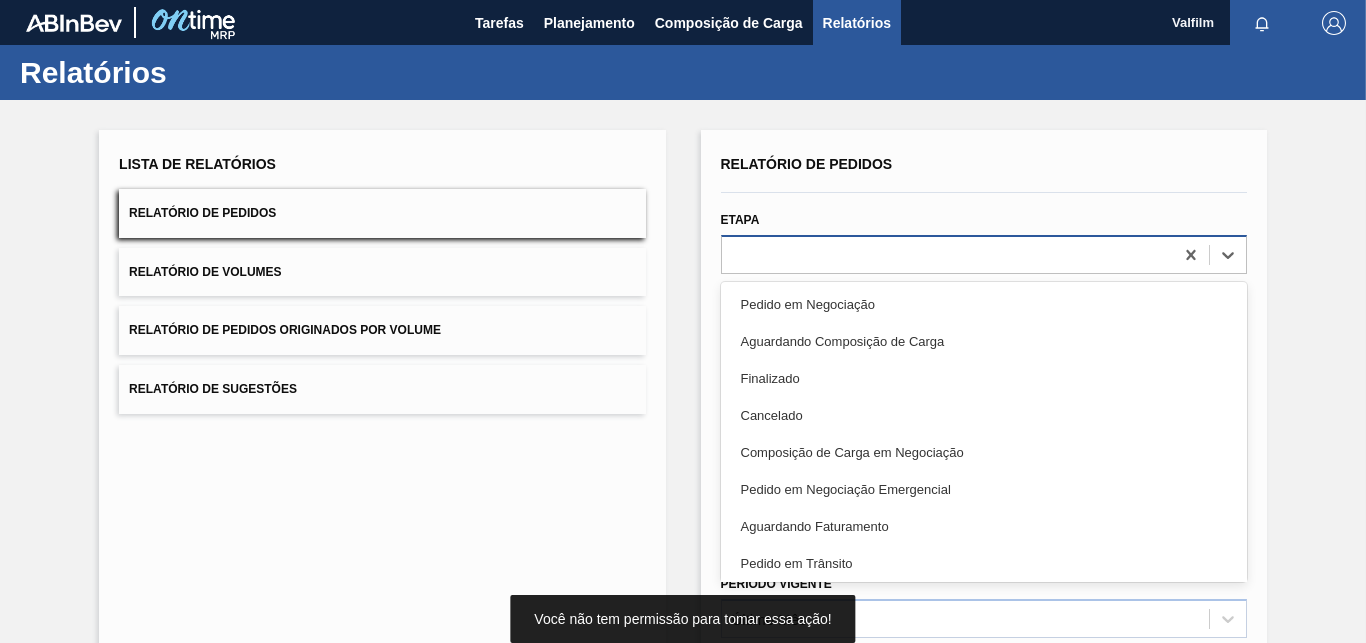 click at bounding box center (947, 254) 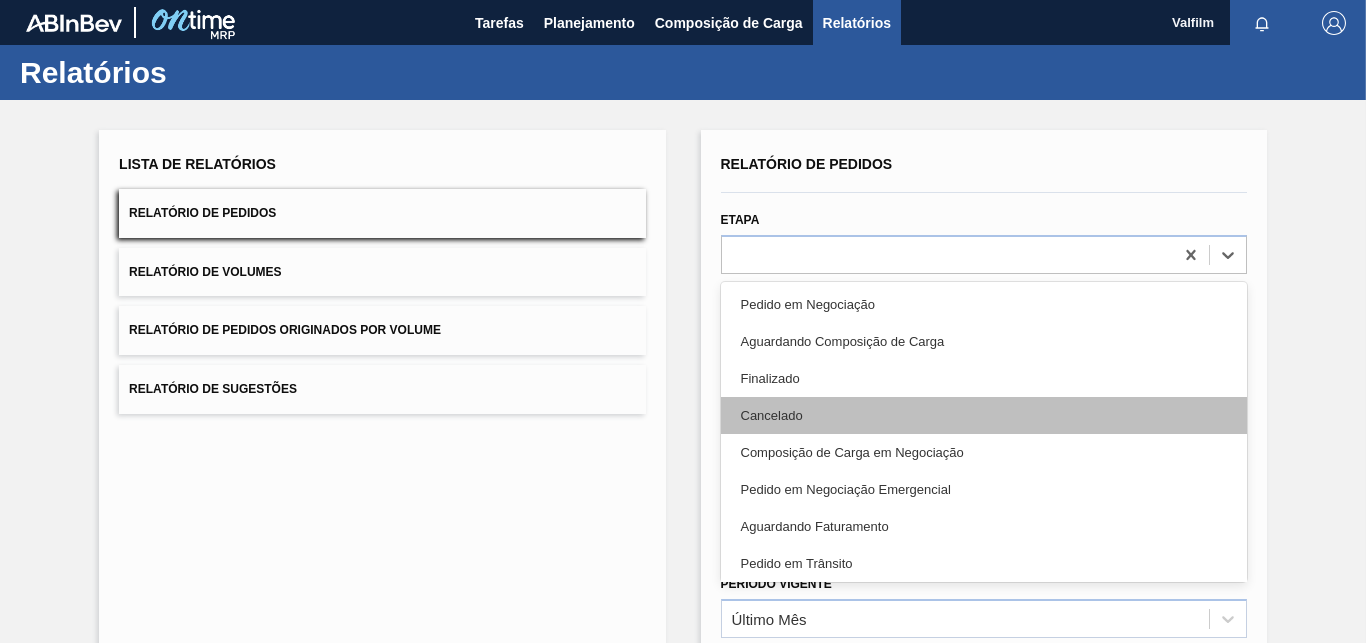 click on "Cancelado" at bounding box center [984, 415] 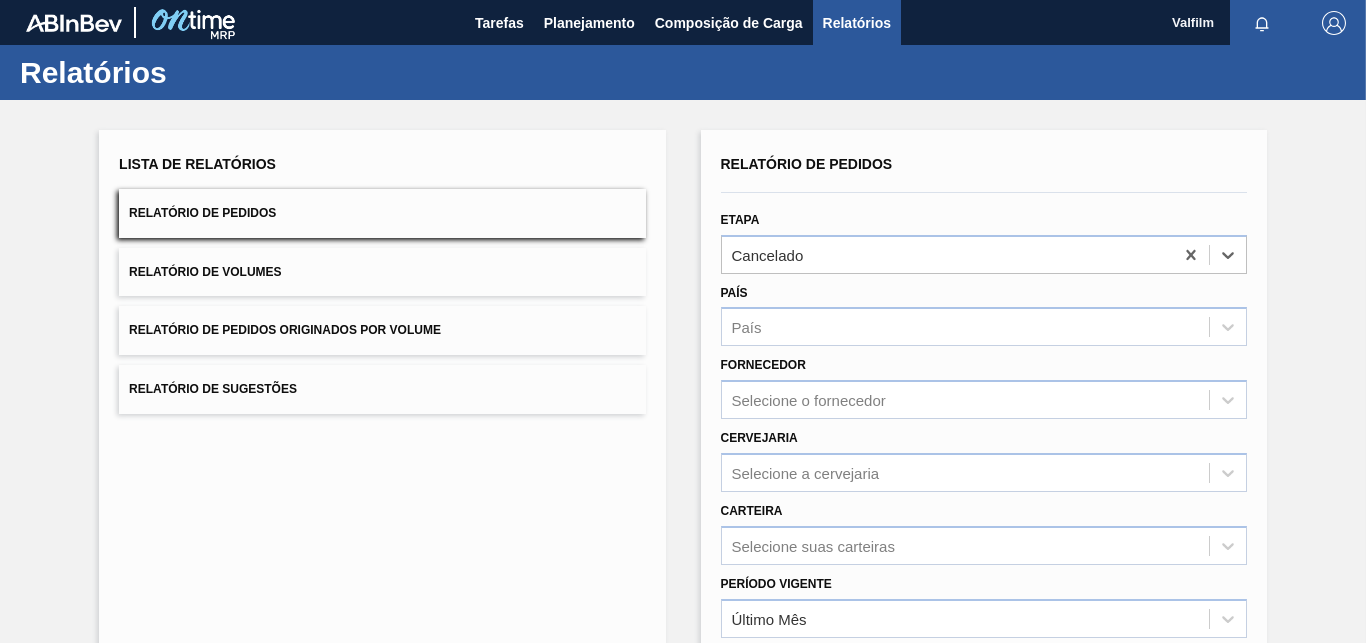 scroll, scrollTop: 283, scrollLeft: 0, axis: vertical 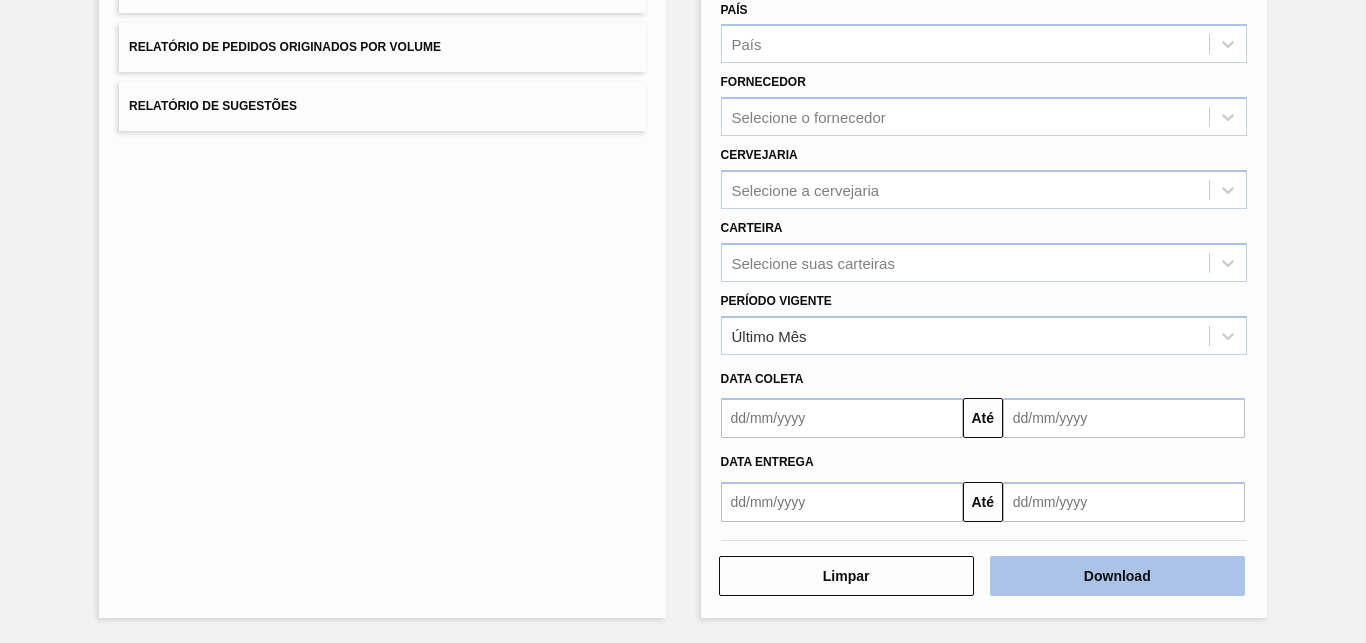 click on "Download" at bounding box center (1117, 576) 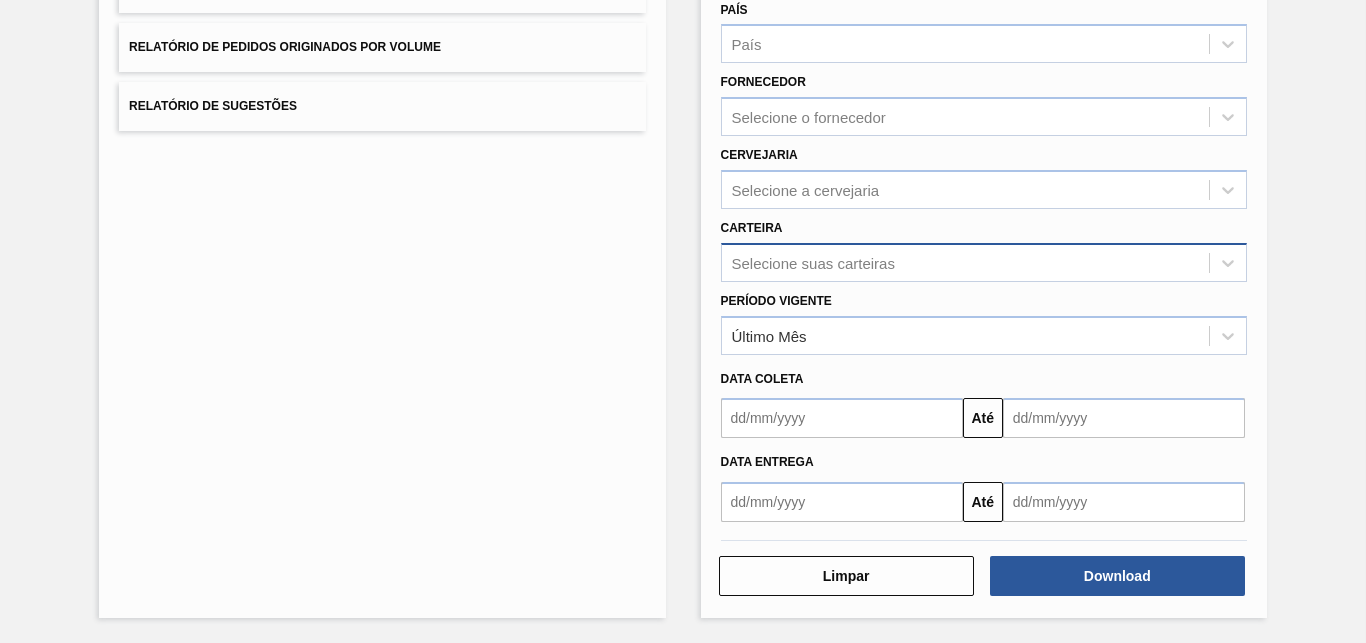 scroll, scrollTop: 0, scrollLeft: 0, axis: both 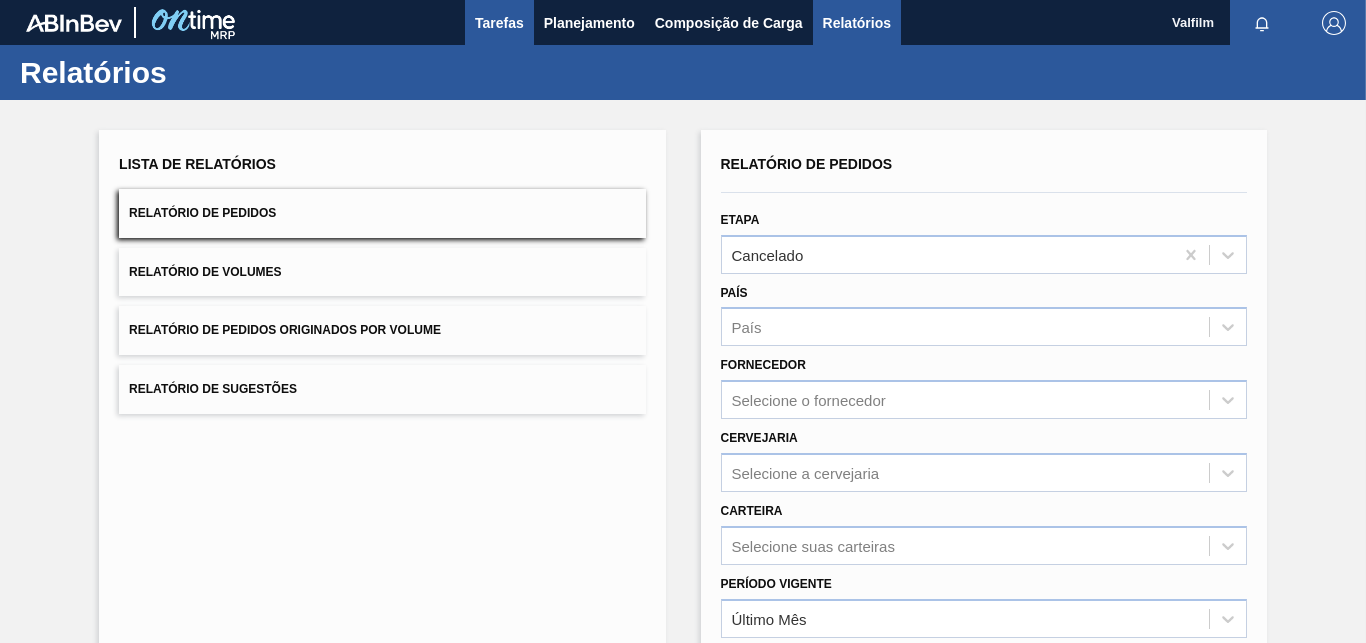 click on "Tarefas" at bounding box center [499, 23] 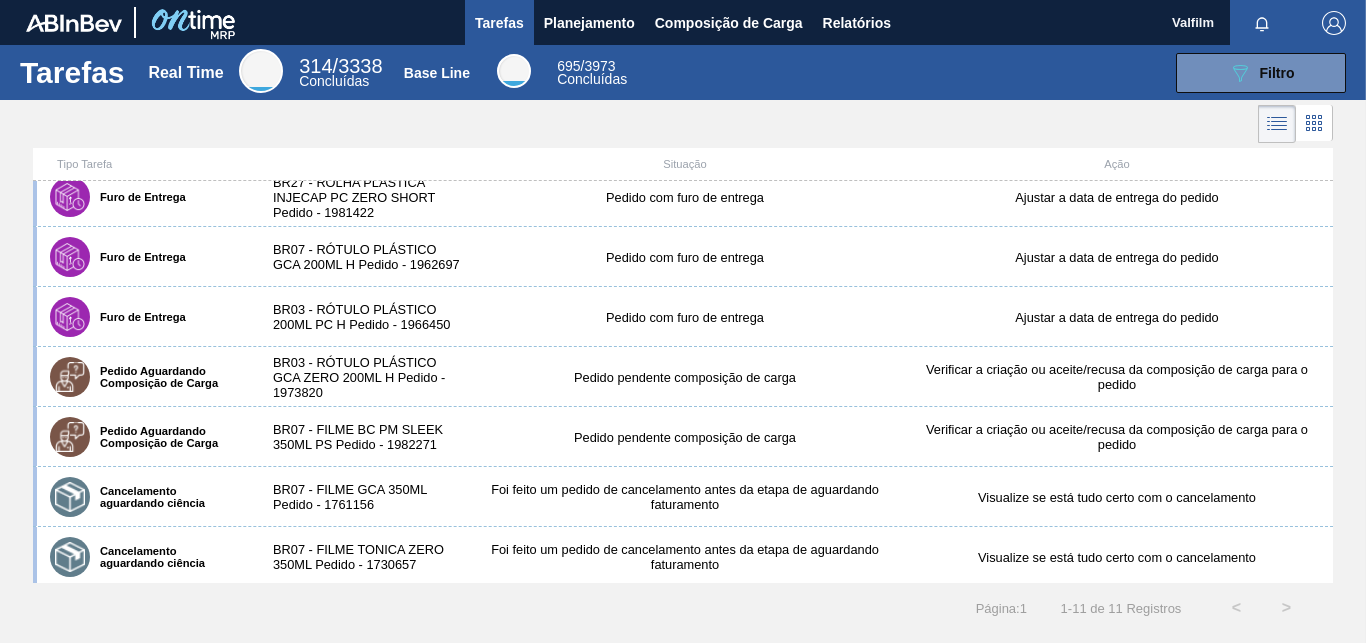 scroll, scrollTop: 258, scrollLeft: 0, axis: vertical 